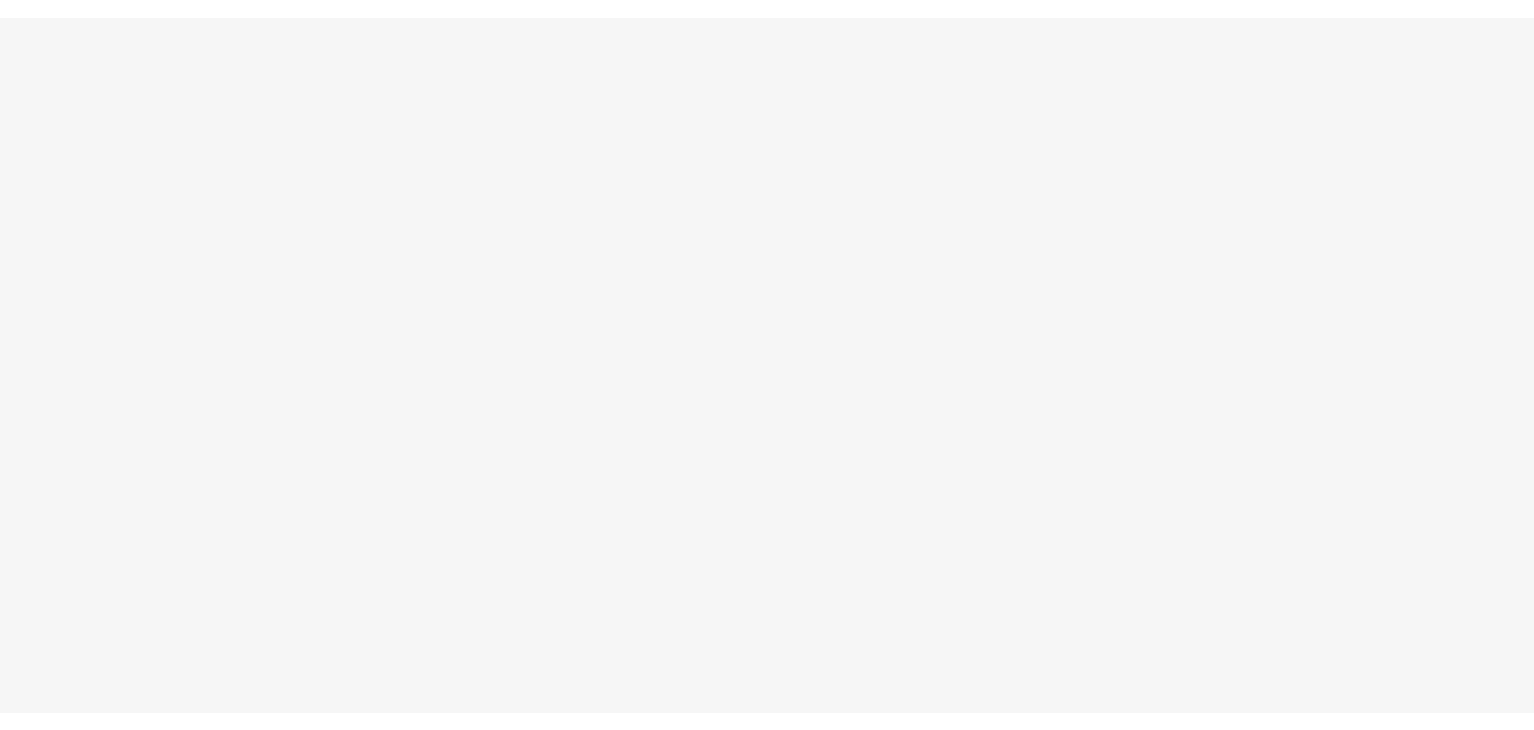 scroll, scrollTop: 0, scrollLeft: 0, axis: both 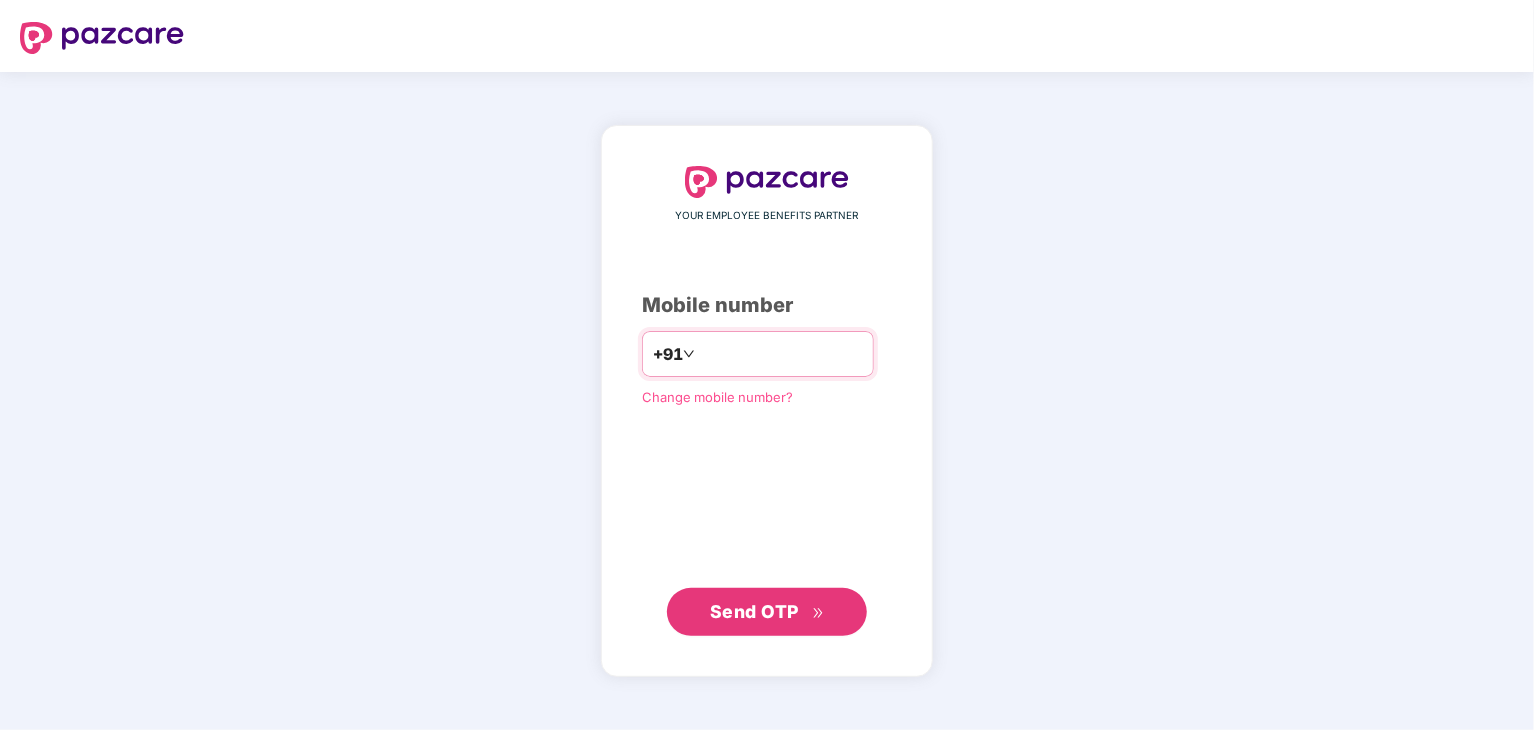 click at bounding box center (781, 354) 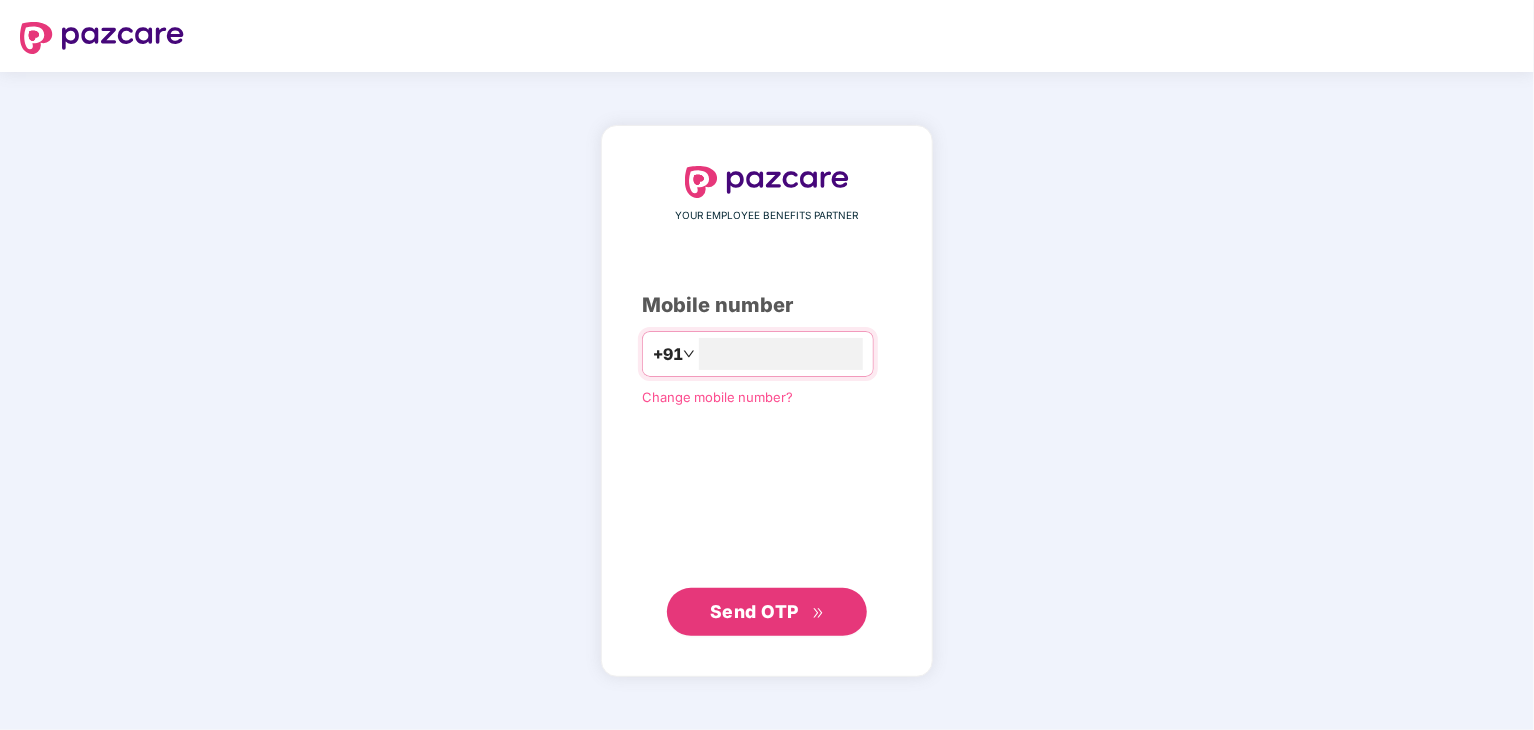 type on "**********" 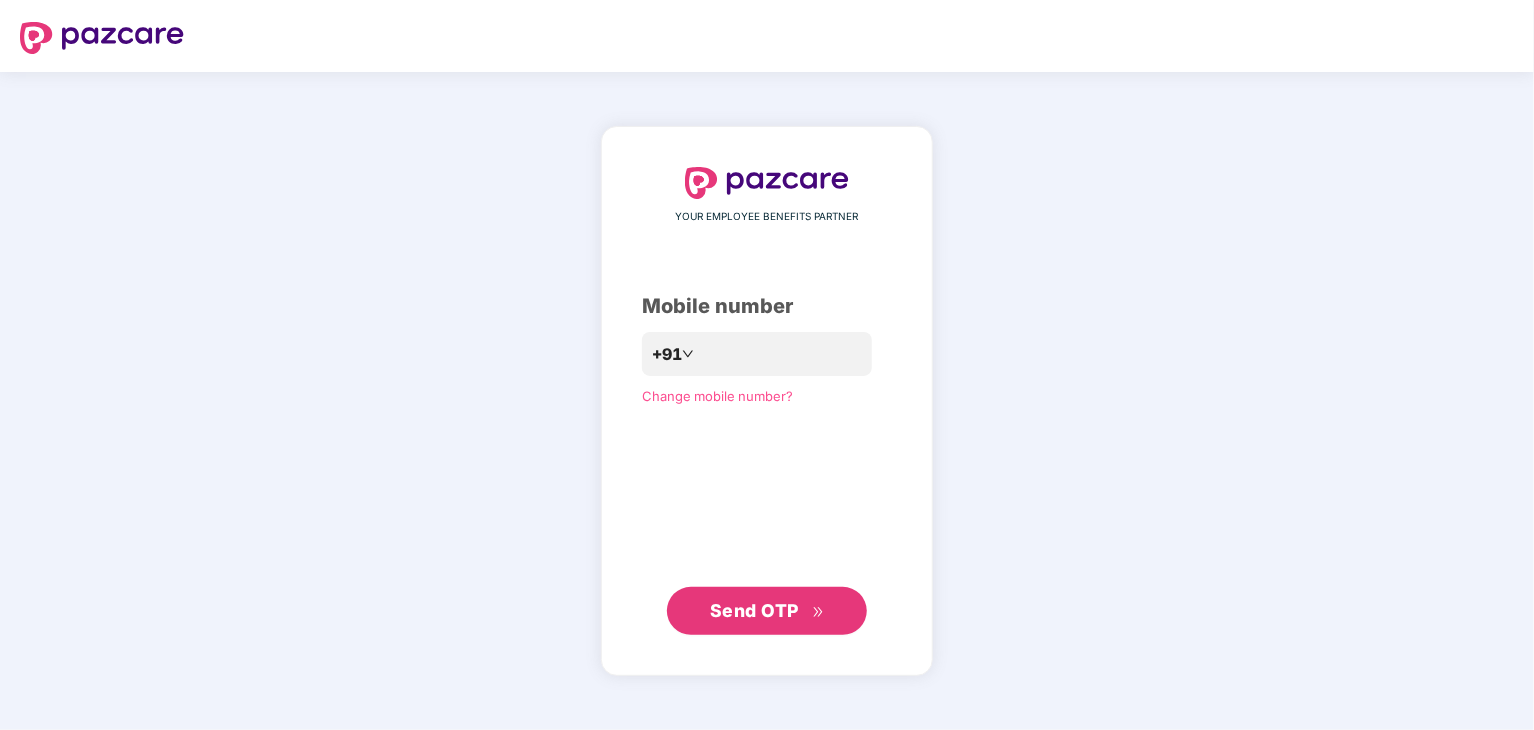click on "Send OTP" at bounding box center (767, 611) 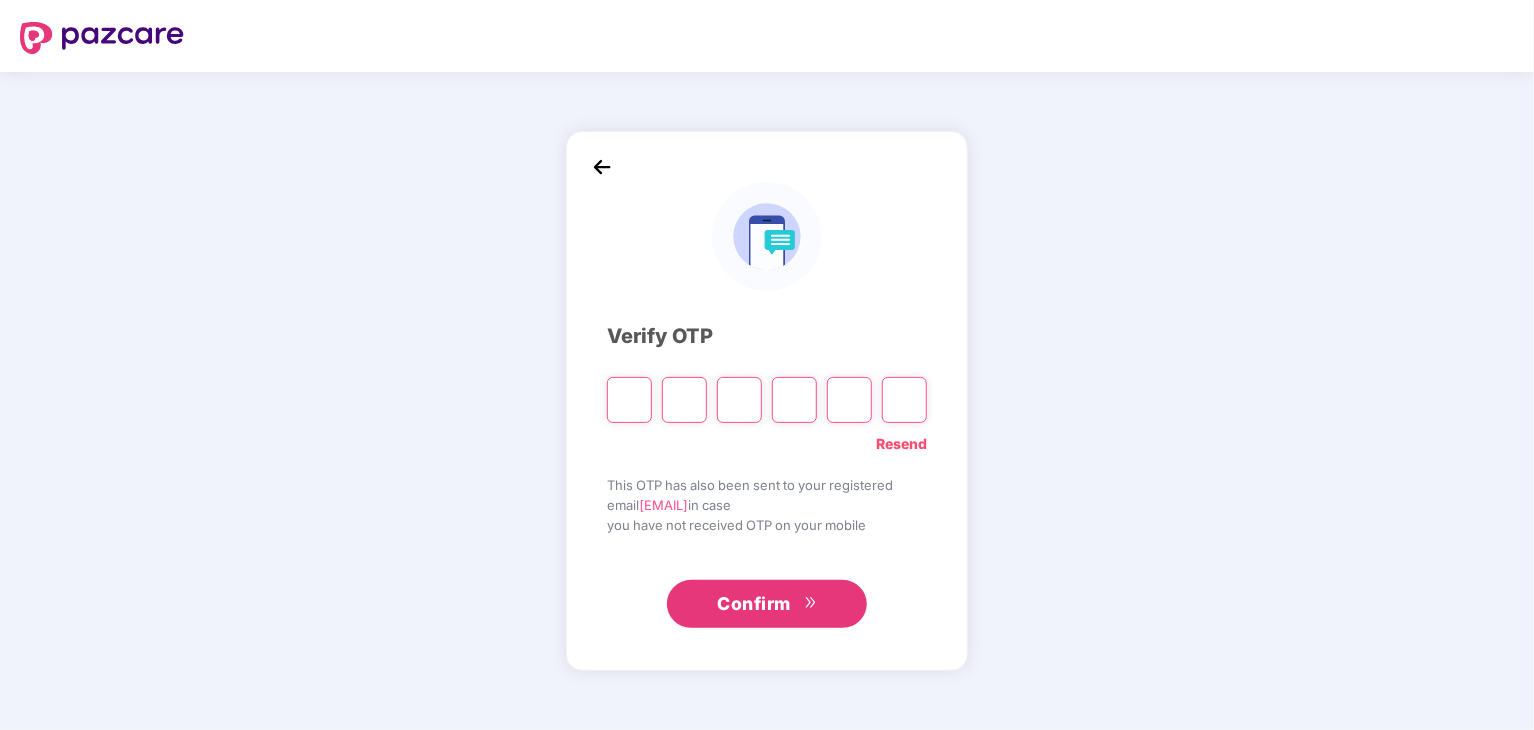 type on "*" 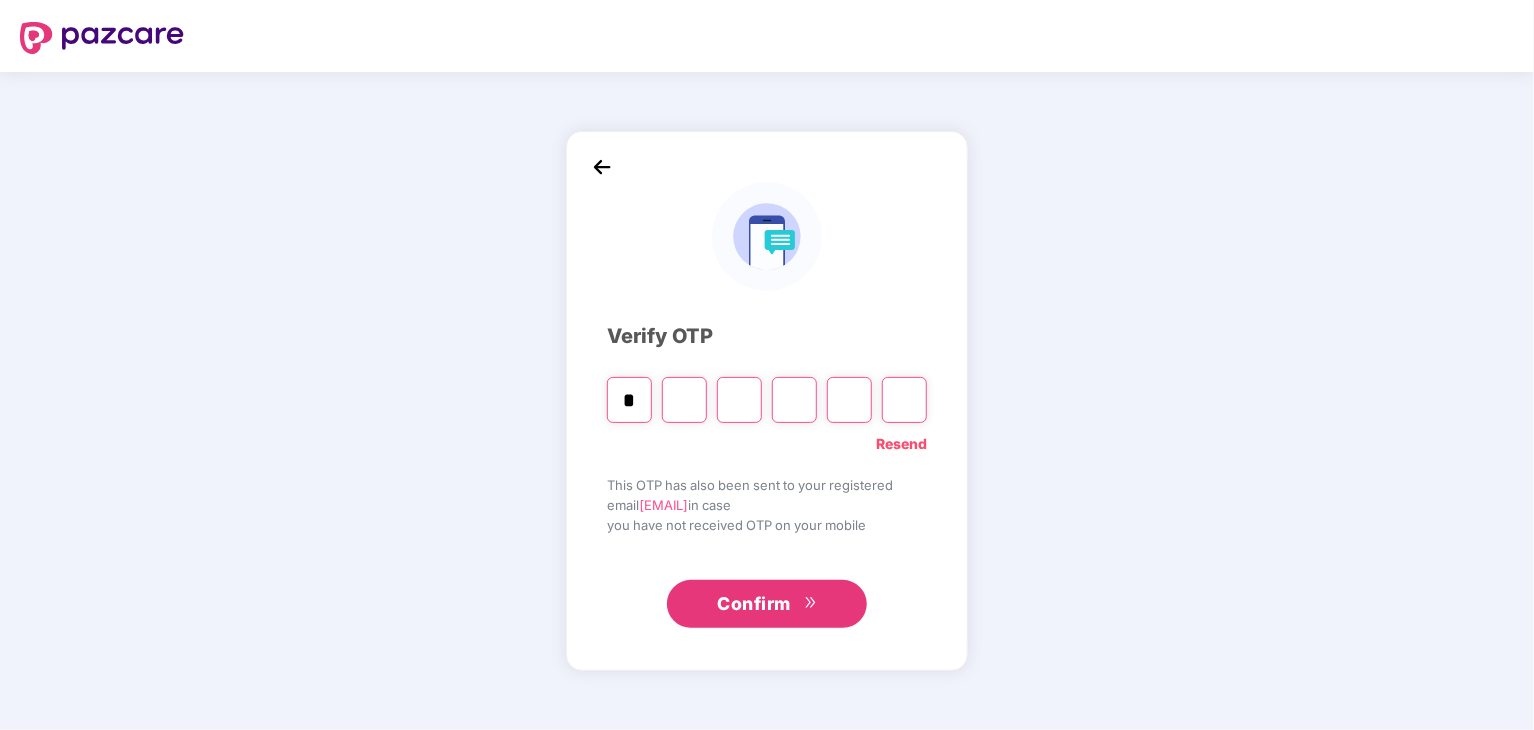 type on "*" 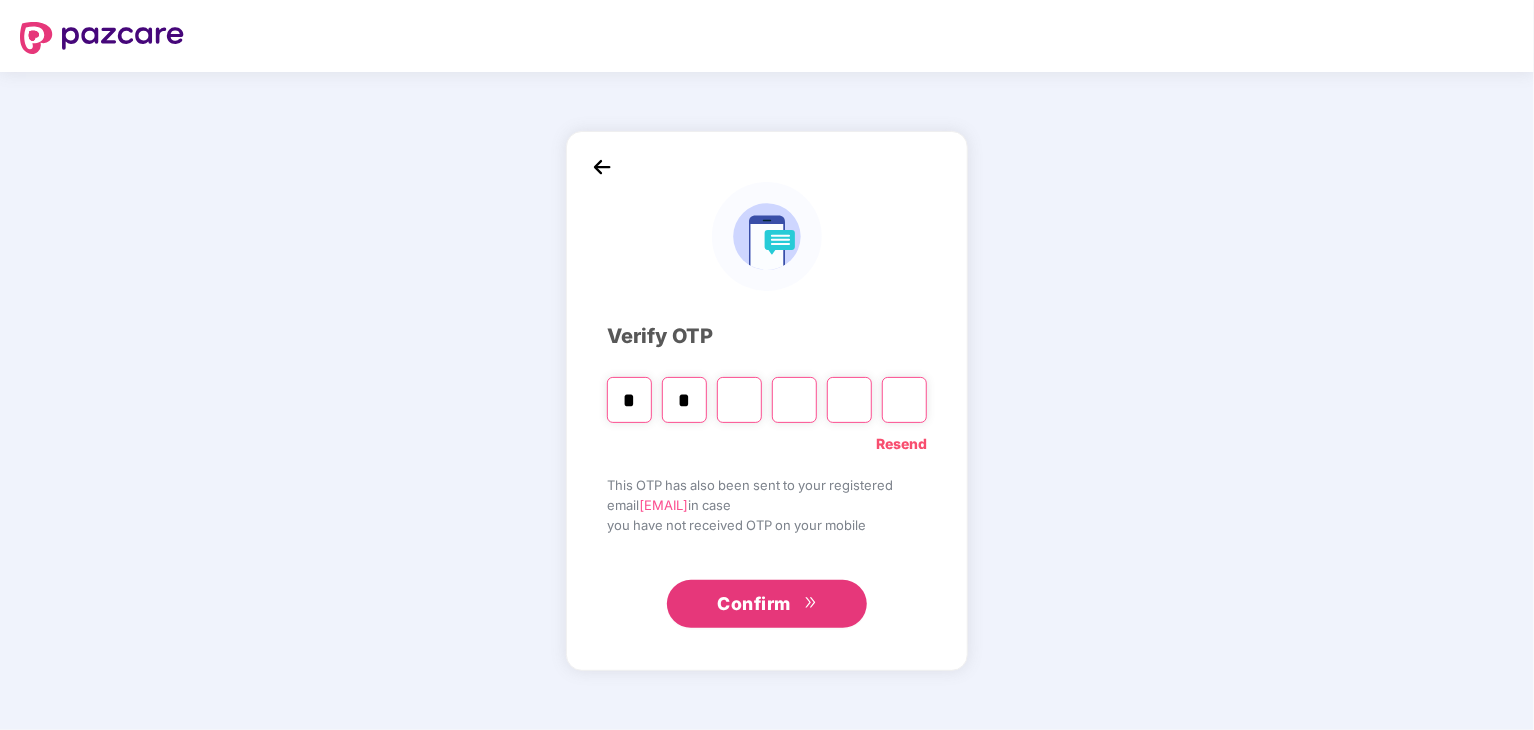 type on "*" 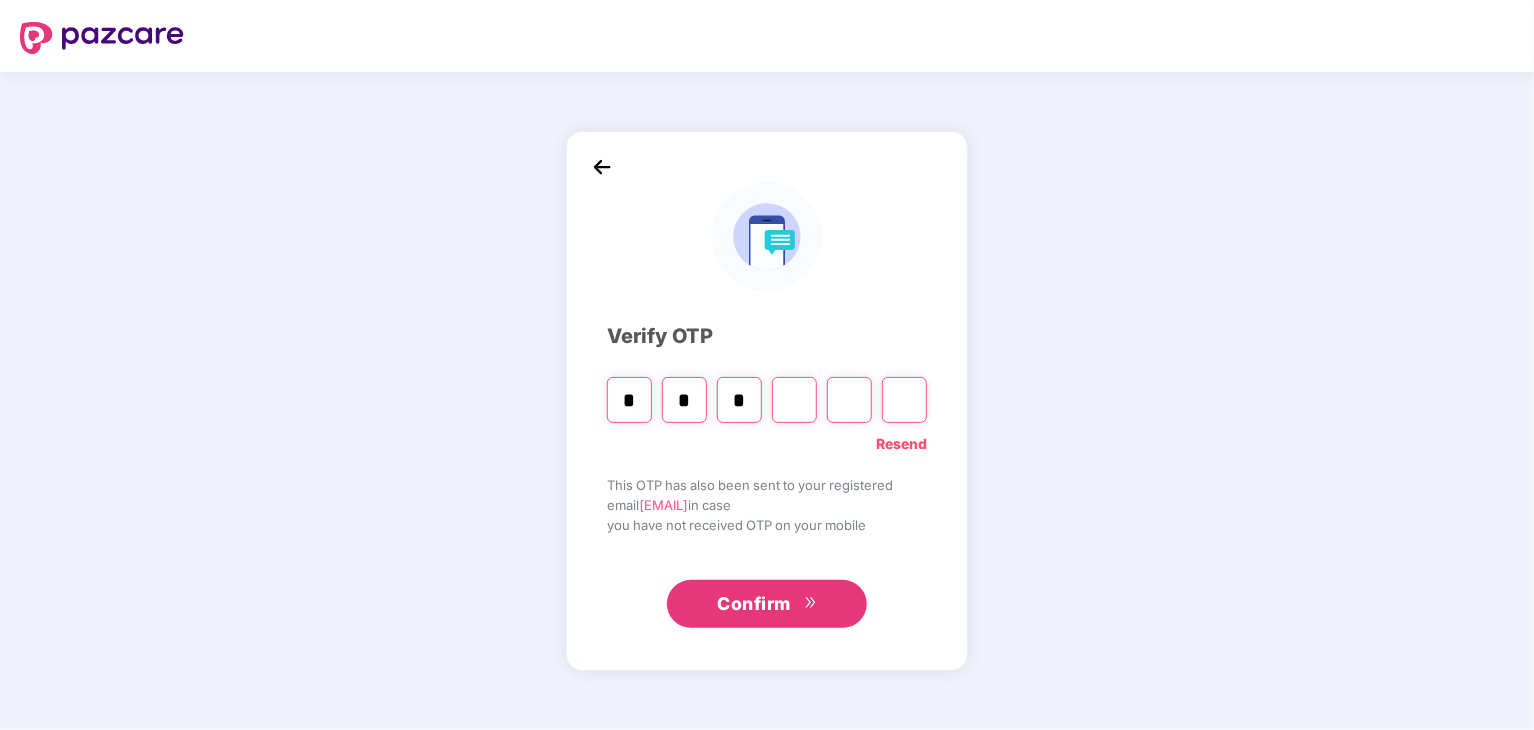type 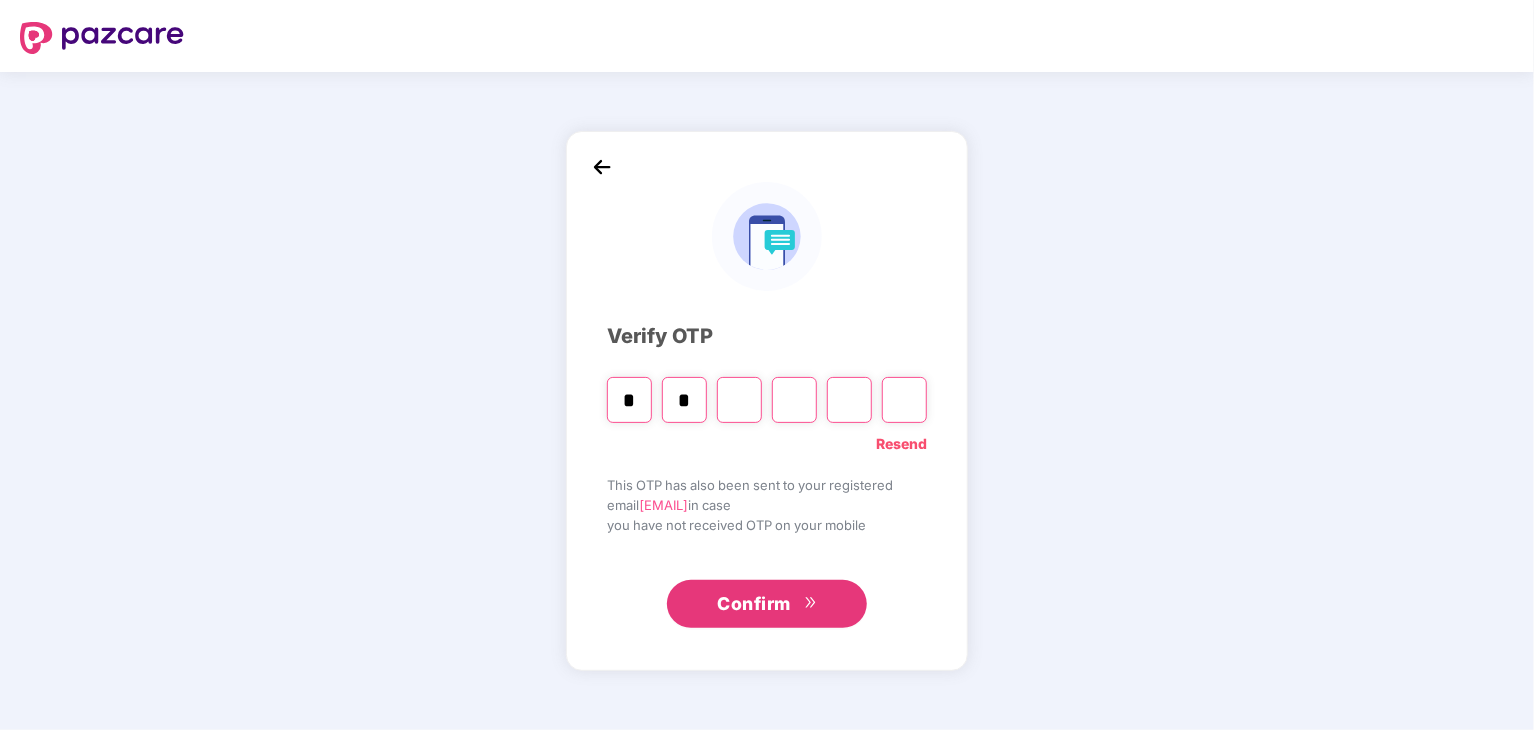 type 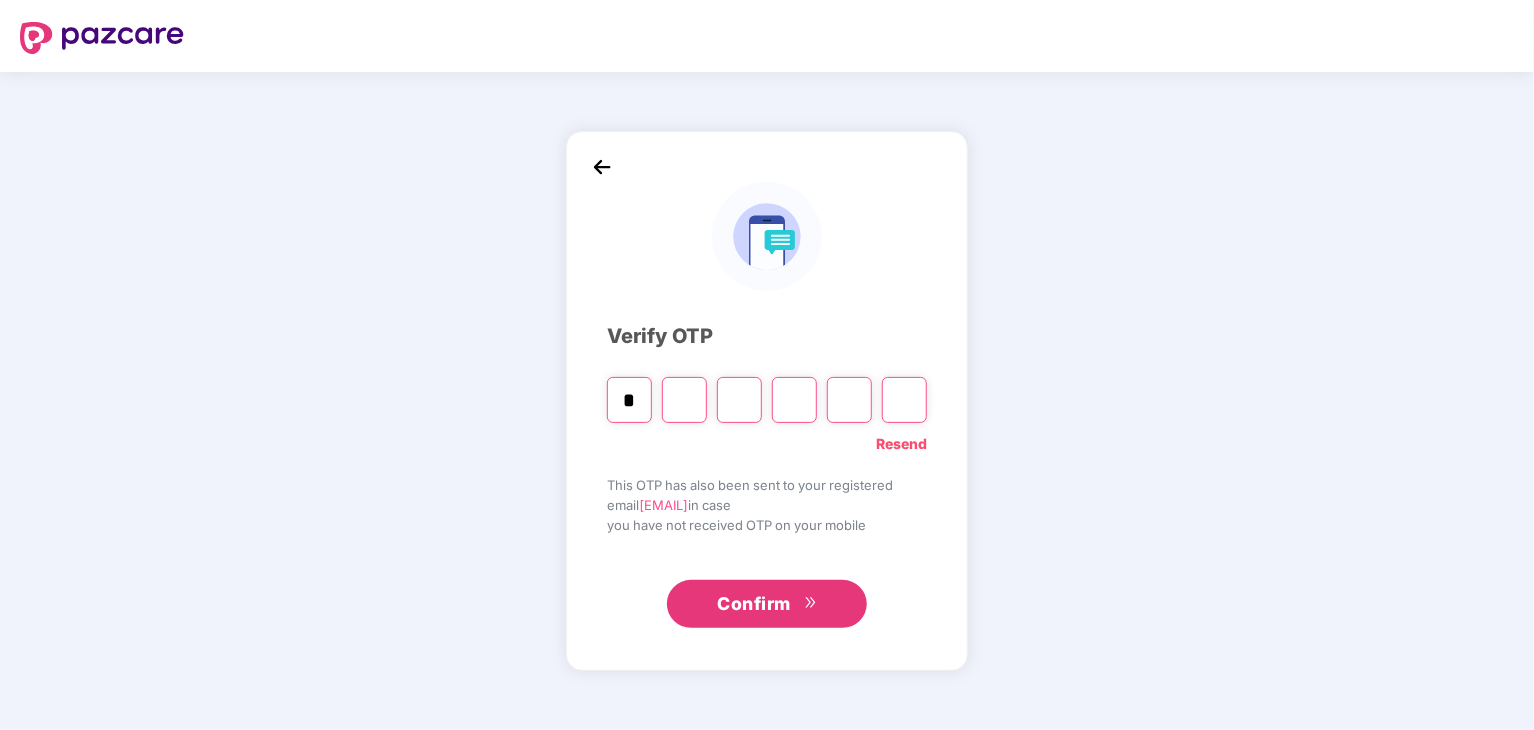type on "*" 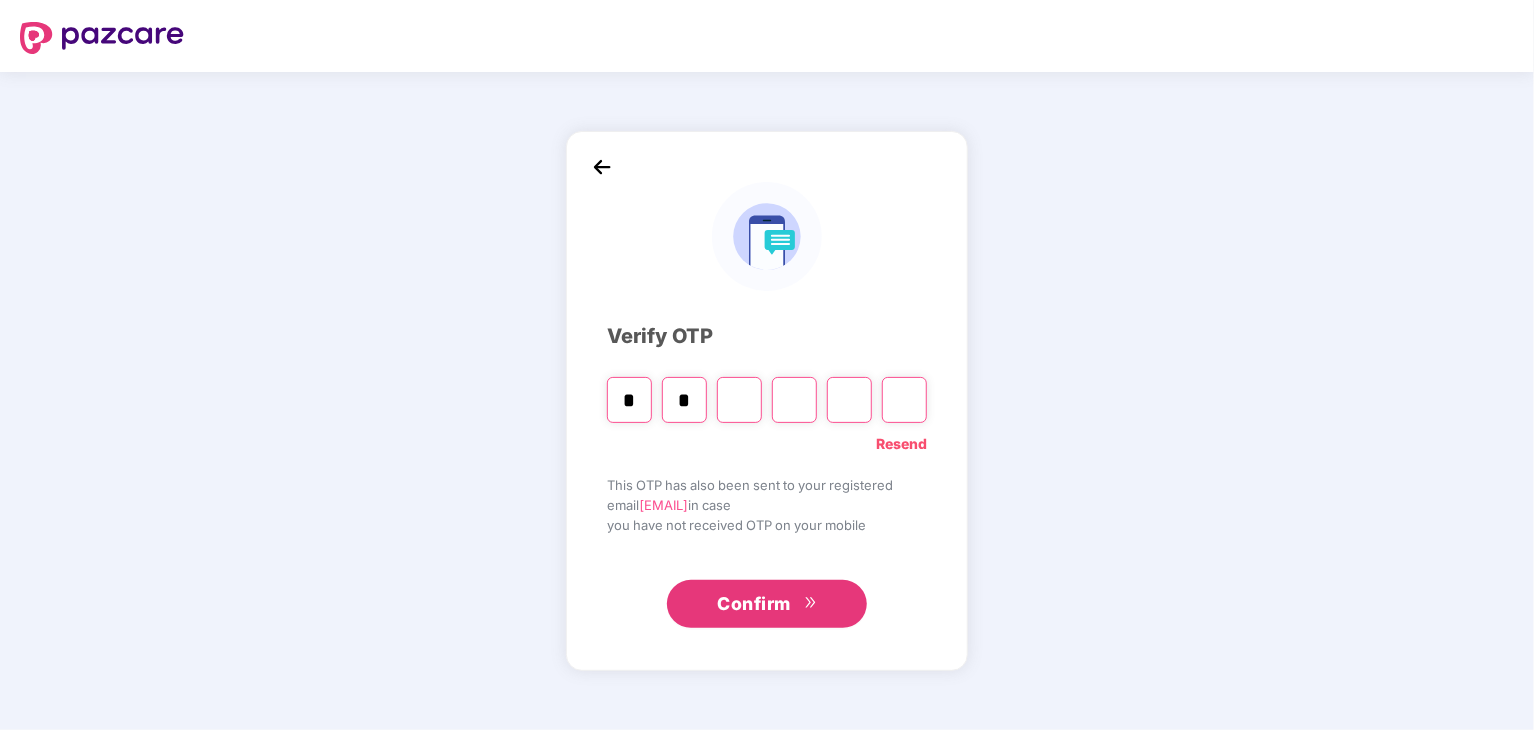 type on "*" 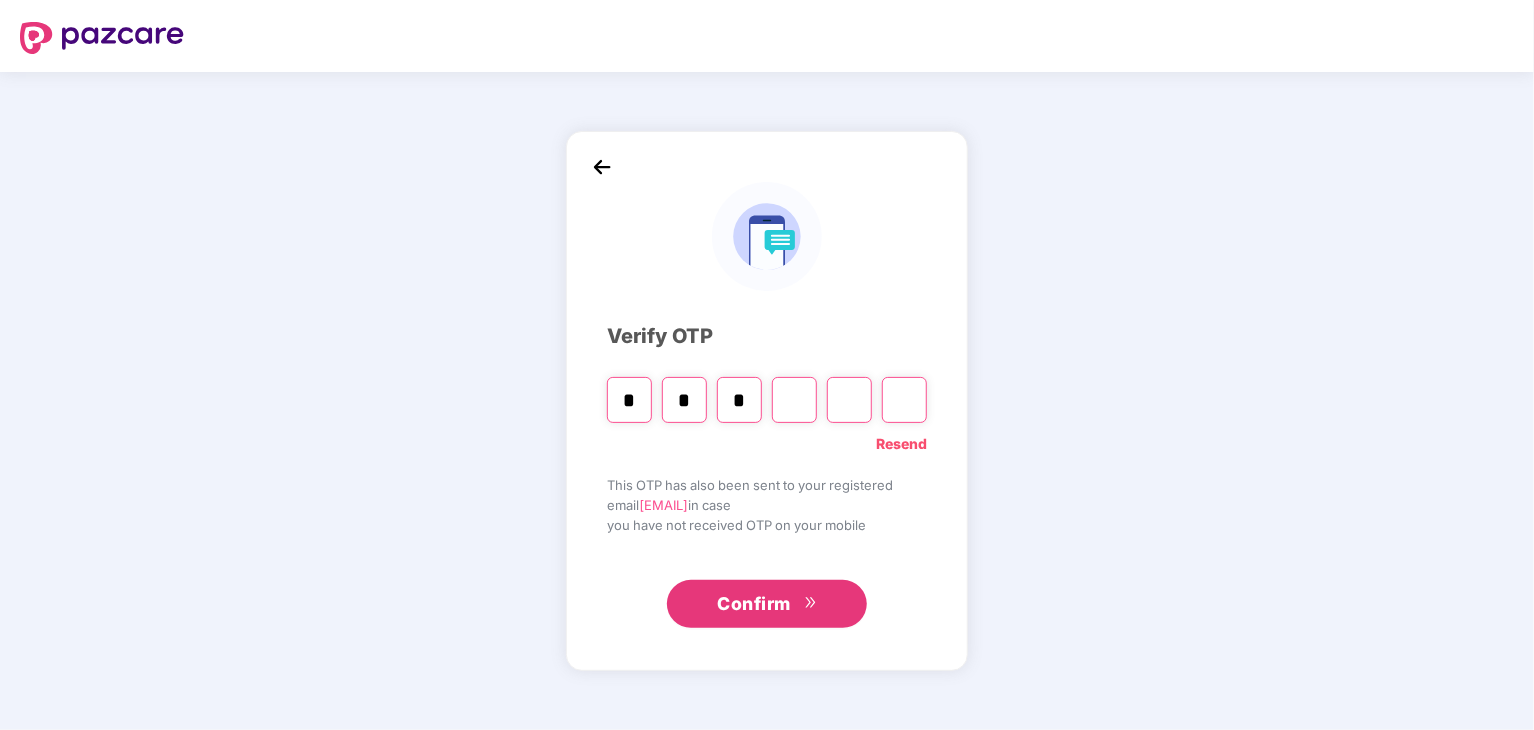 type on "*" 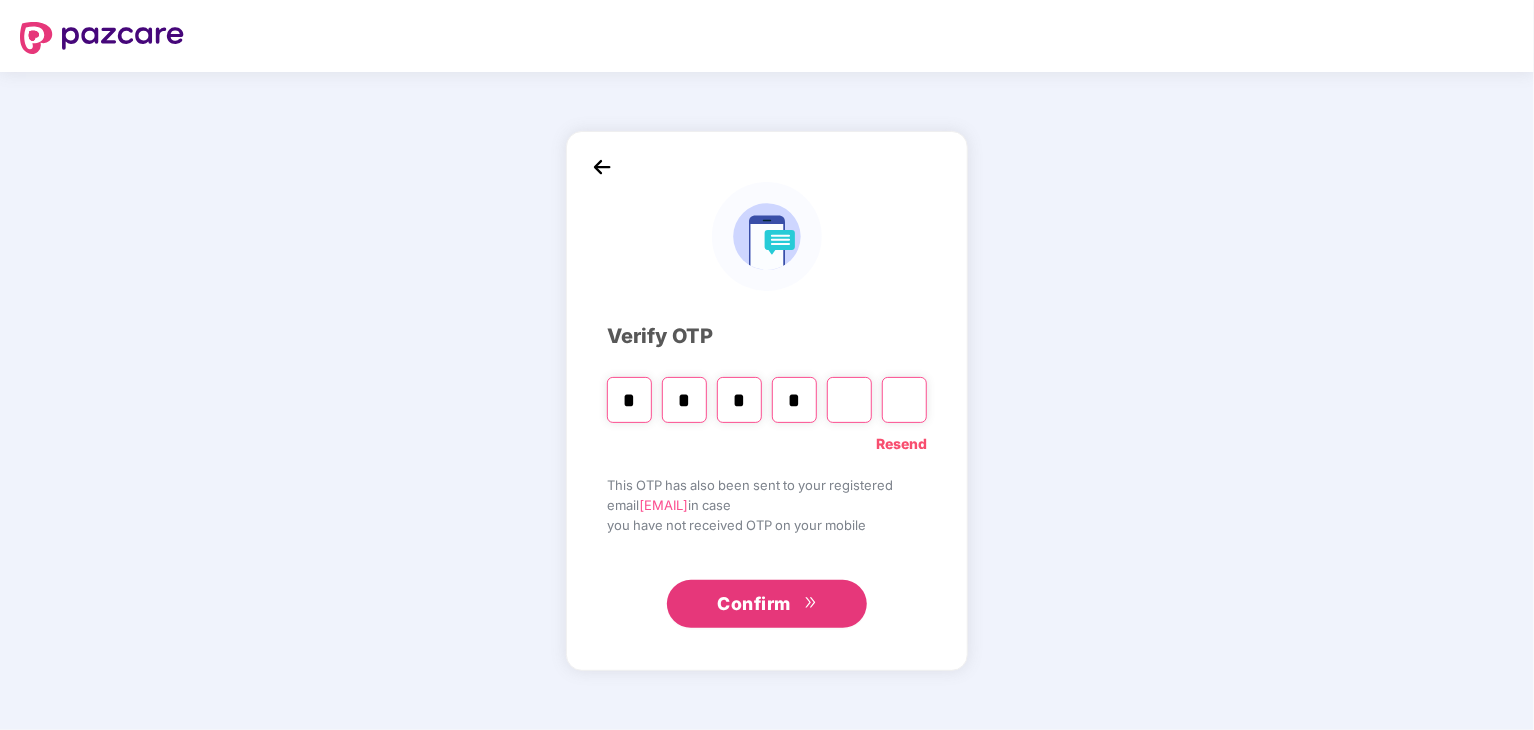 type on "*" 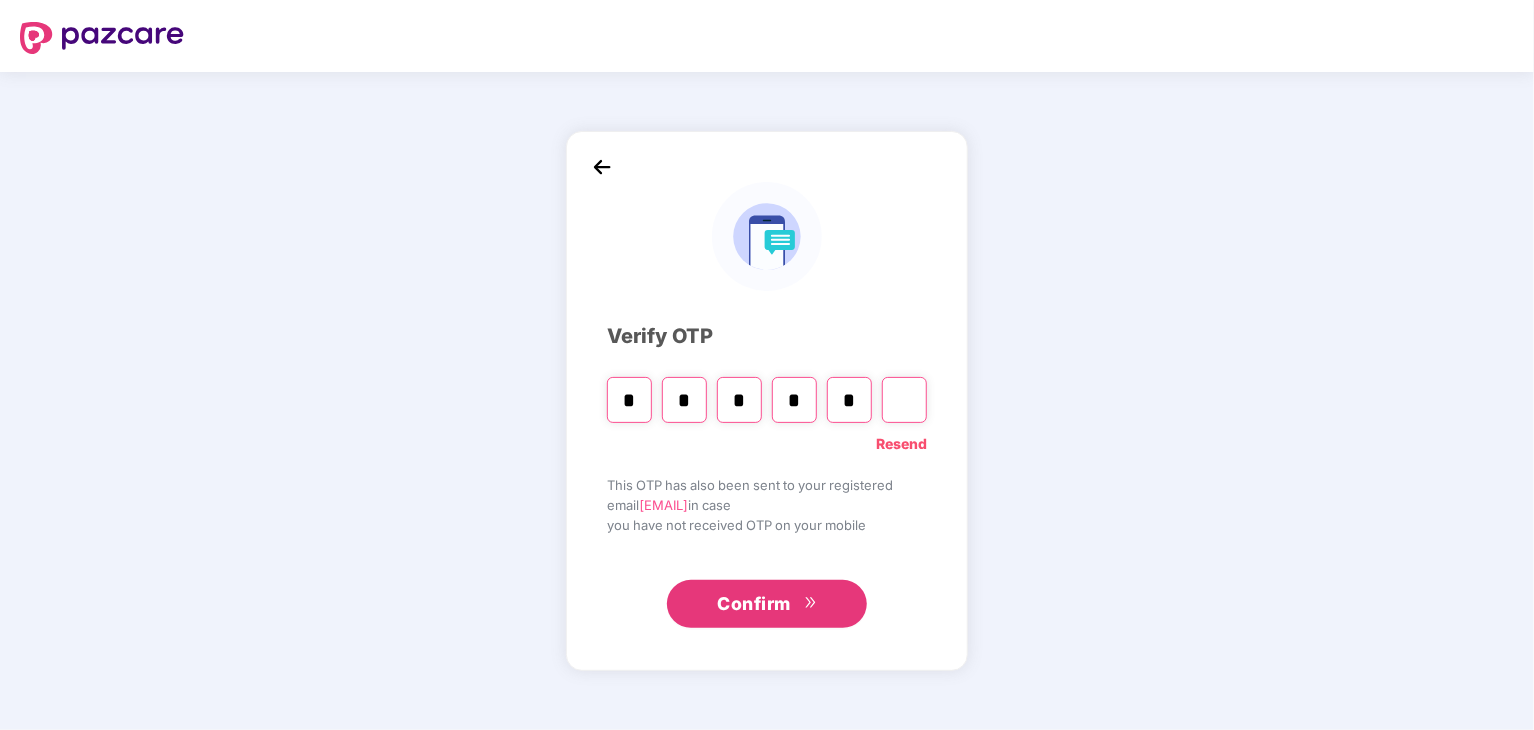 click on "*" at bounding box center (629, 400) 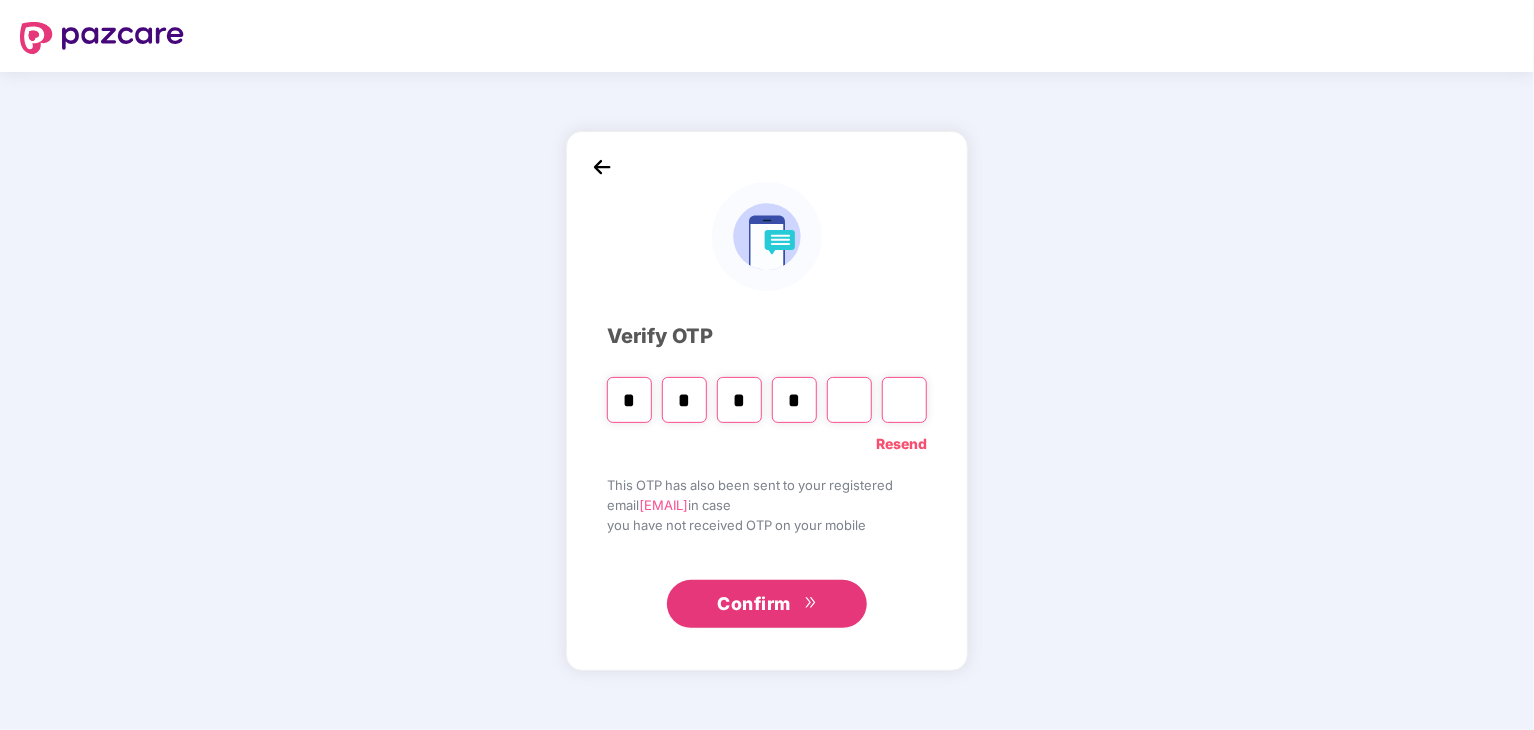 type 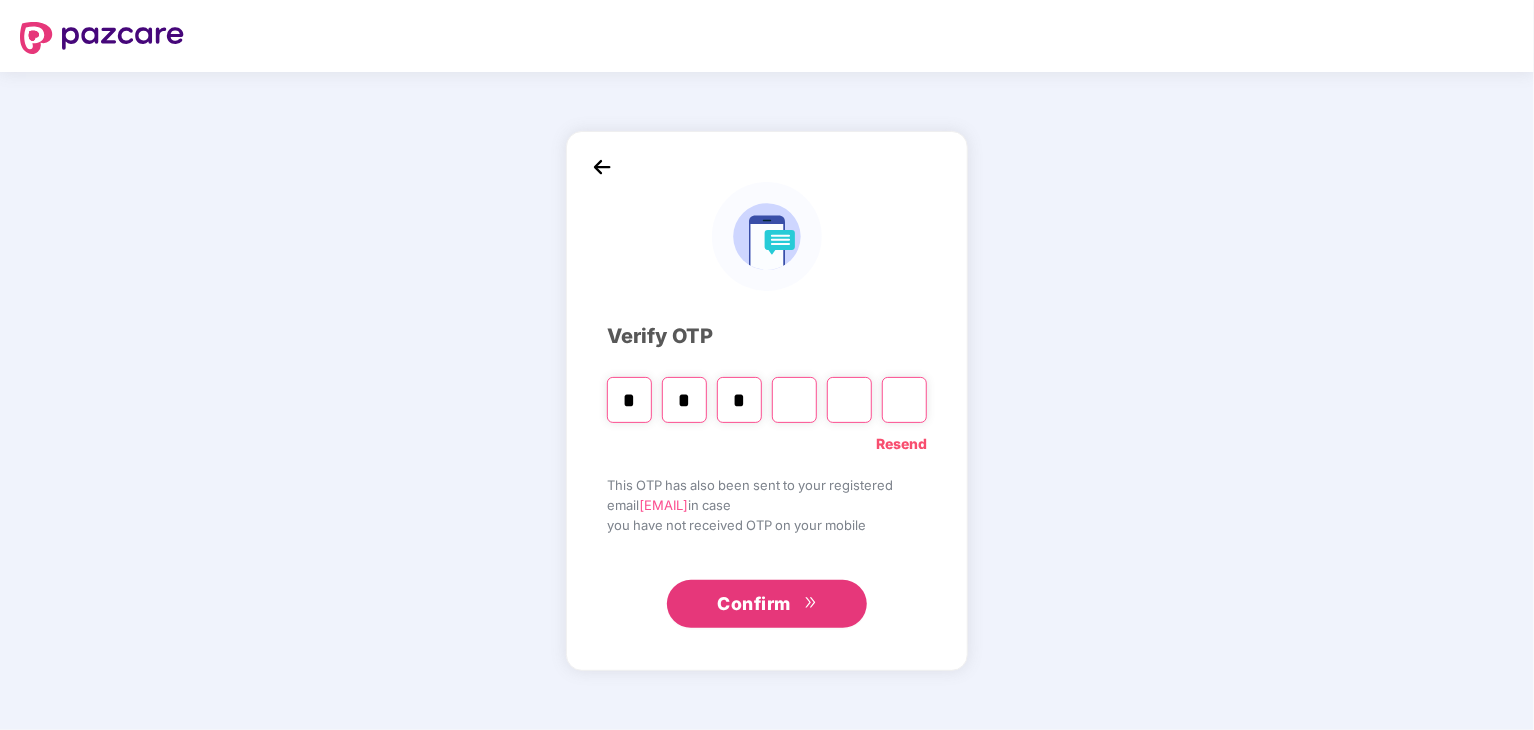 type 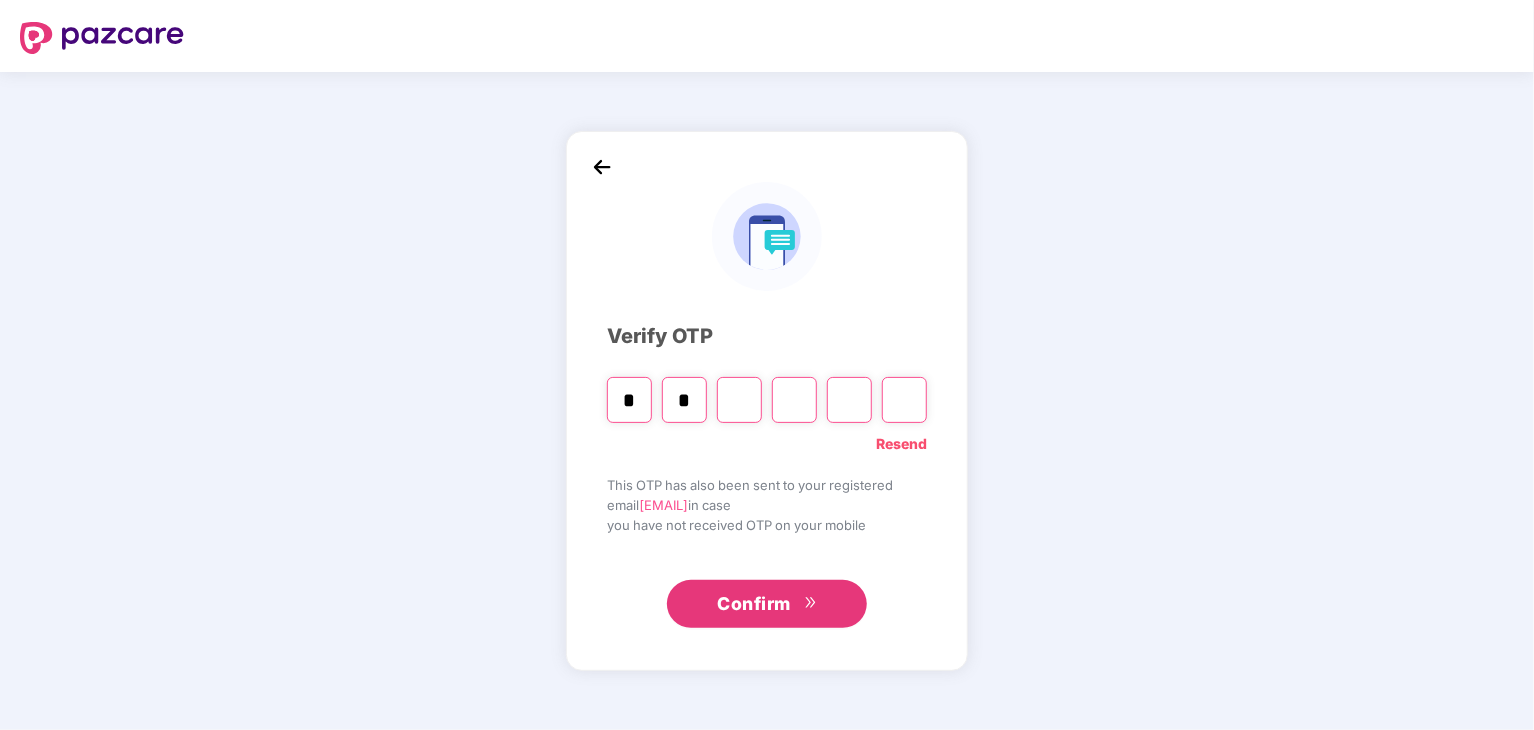 type 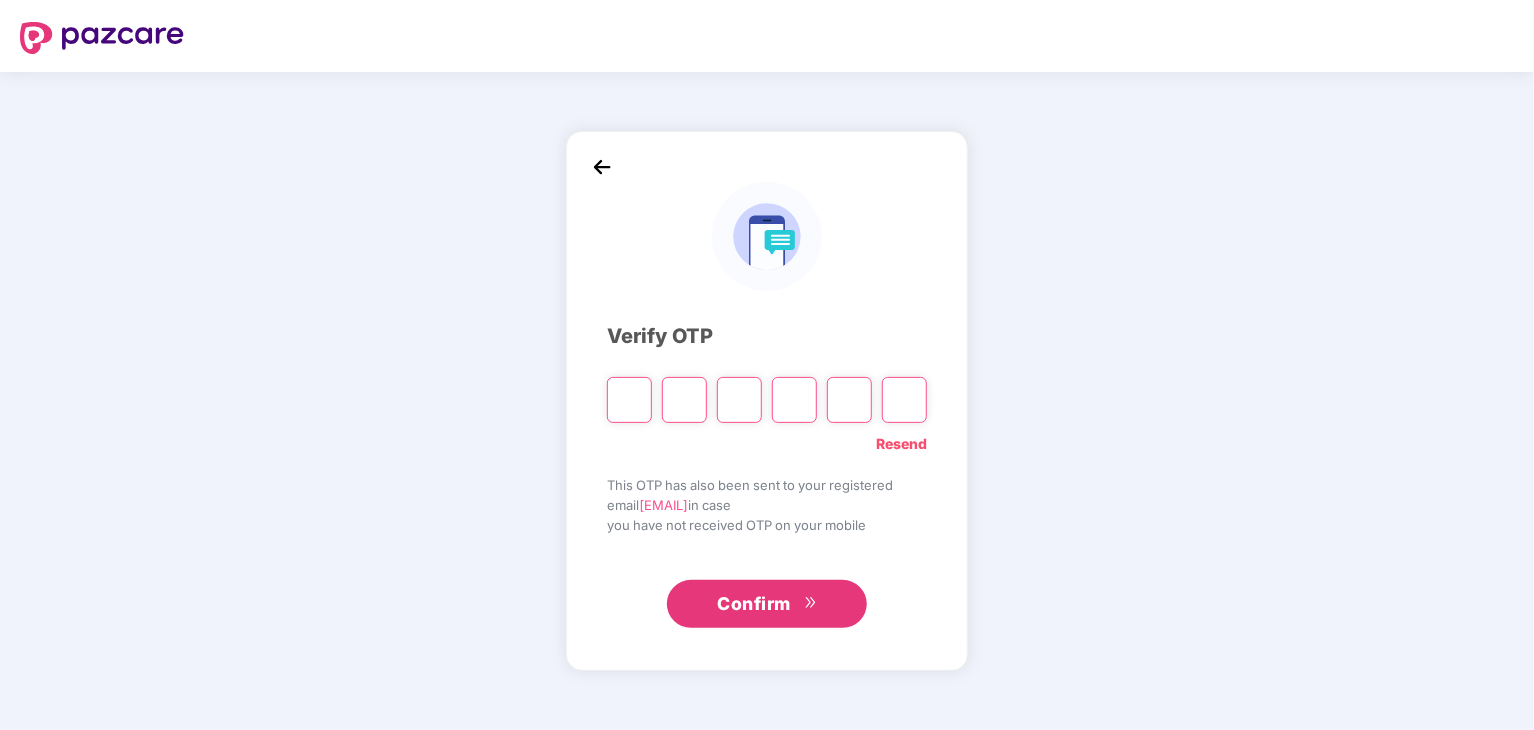type on "*" 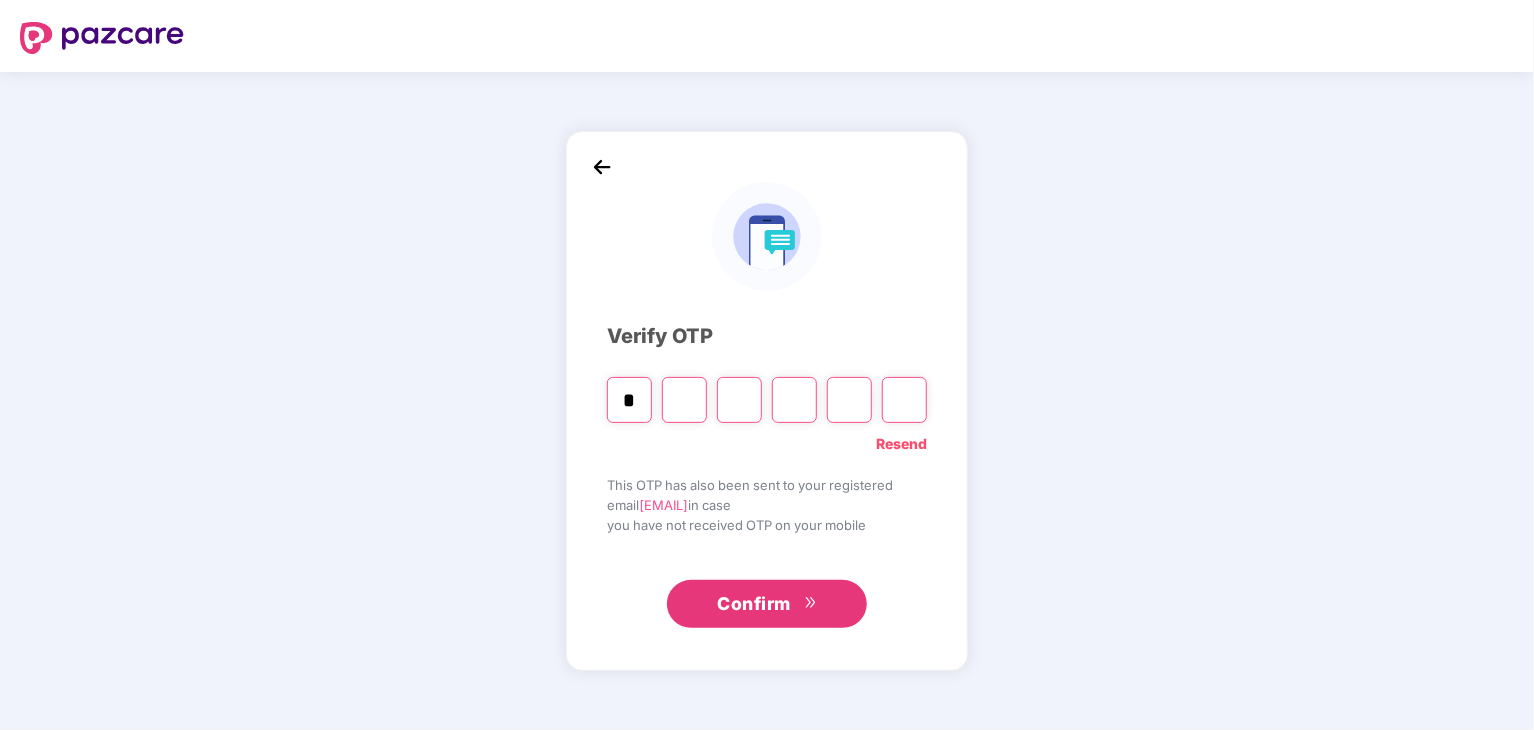 type on "*" 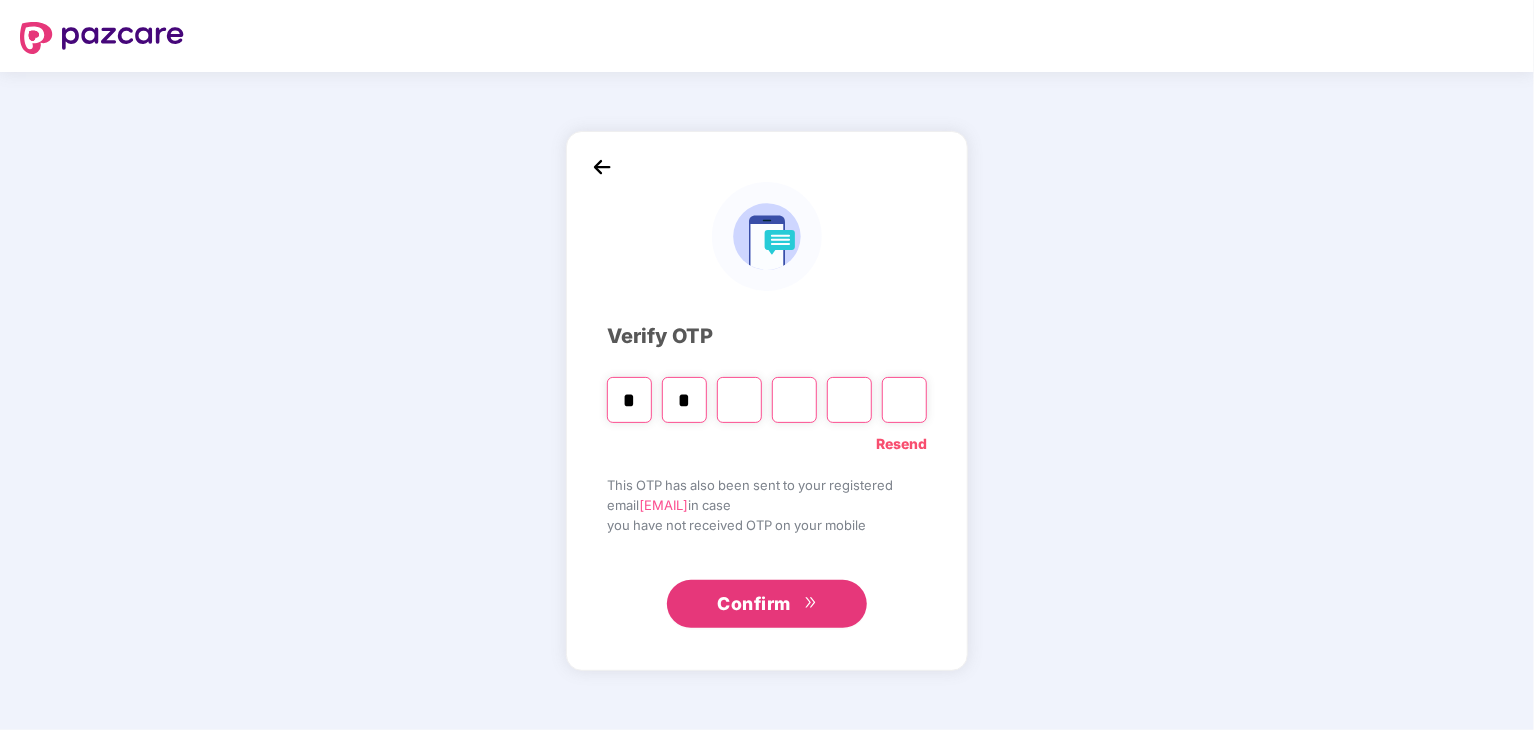 type on "*" 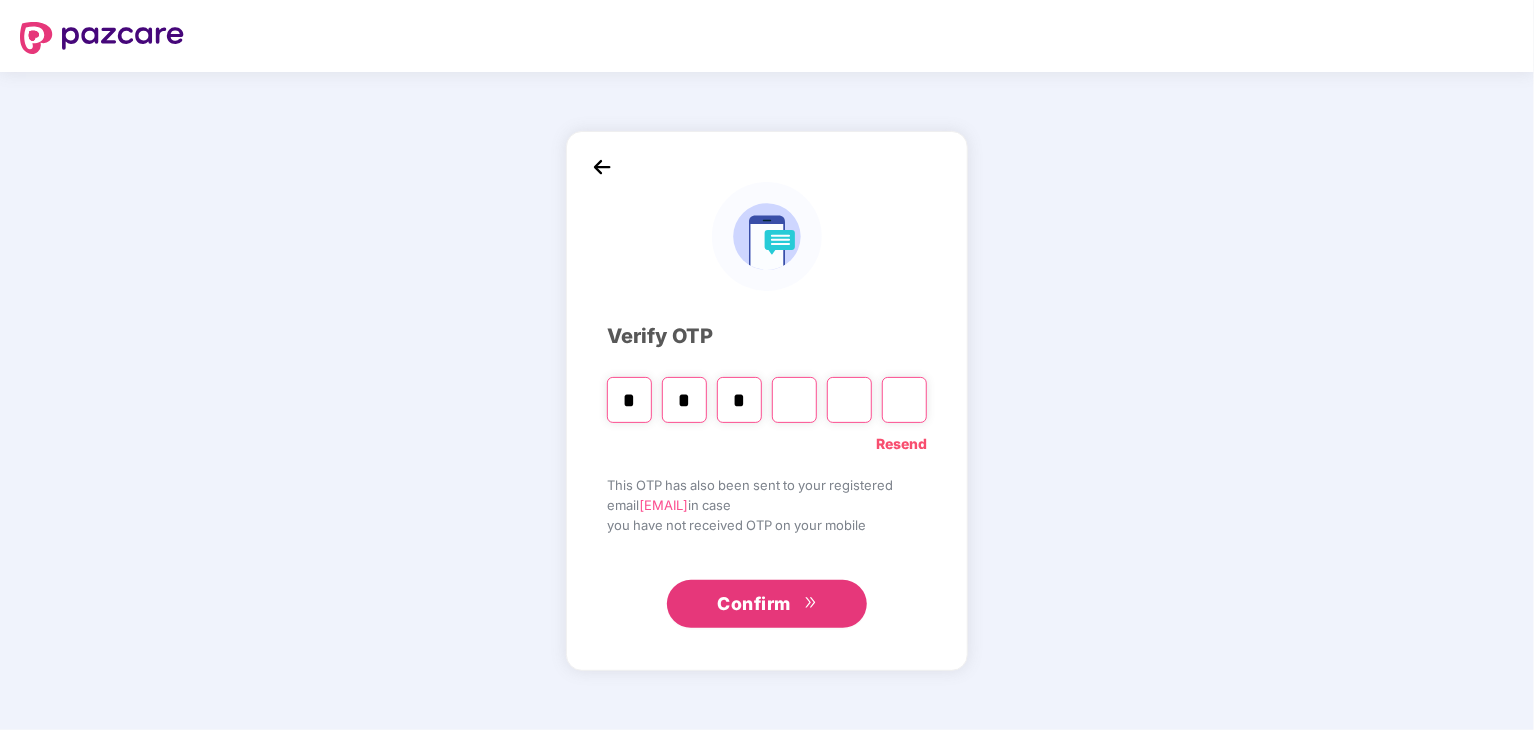 type on "*" 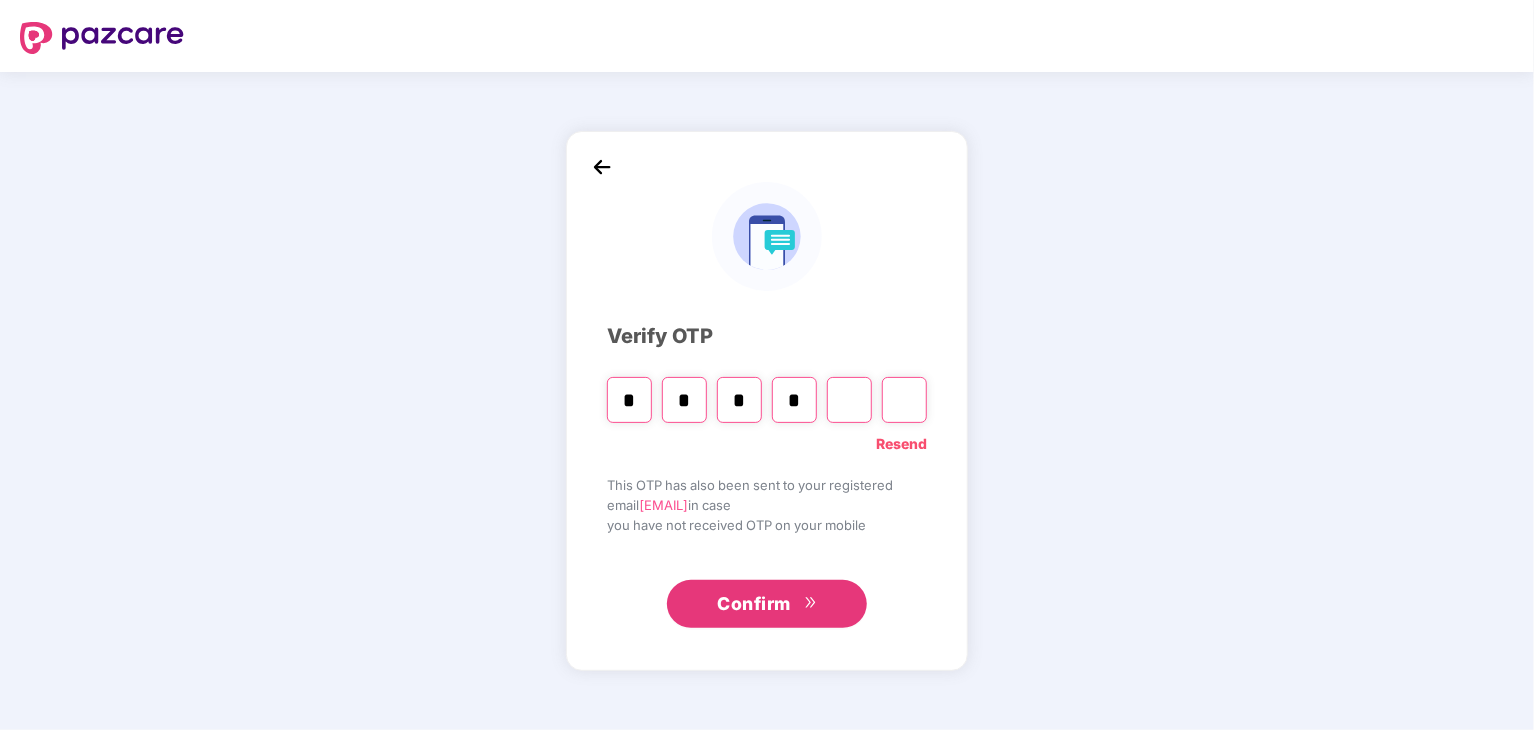 type on "*" 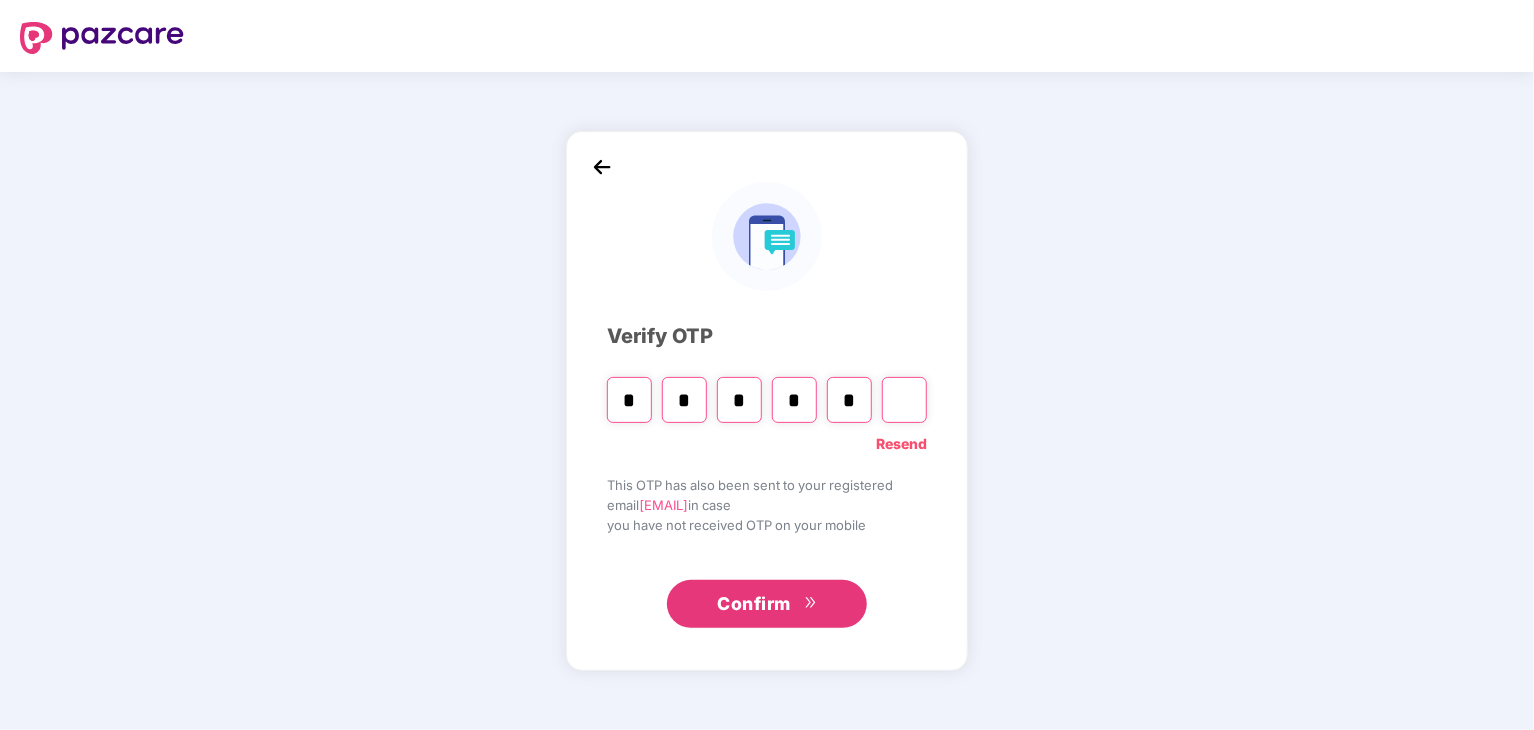 type on "*" 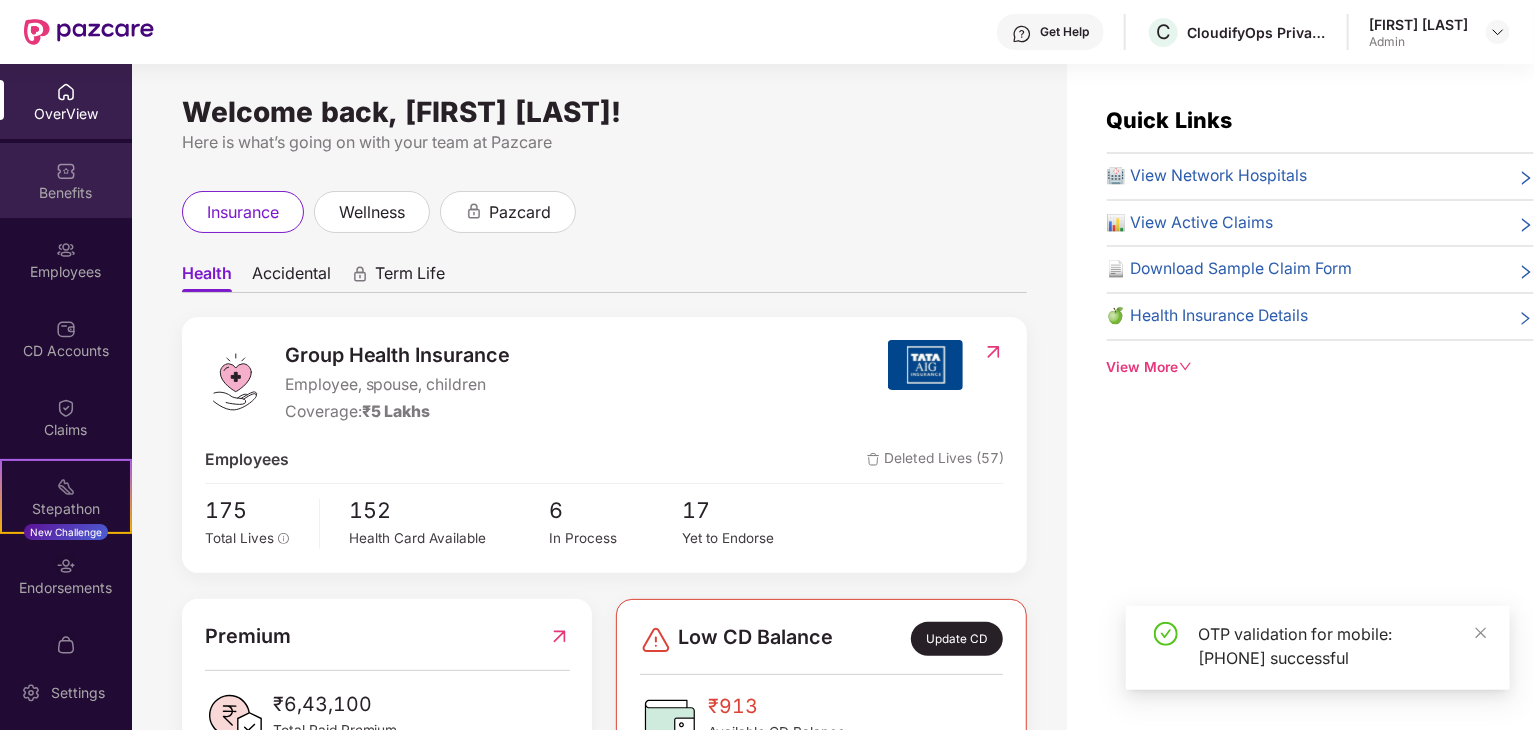 click at bounding box center (66, 171) 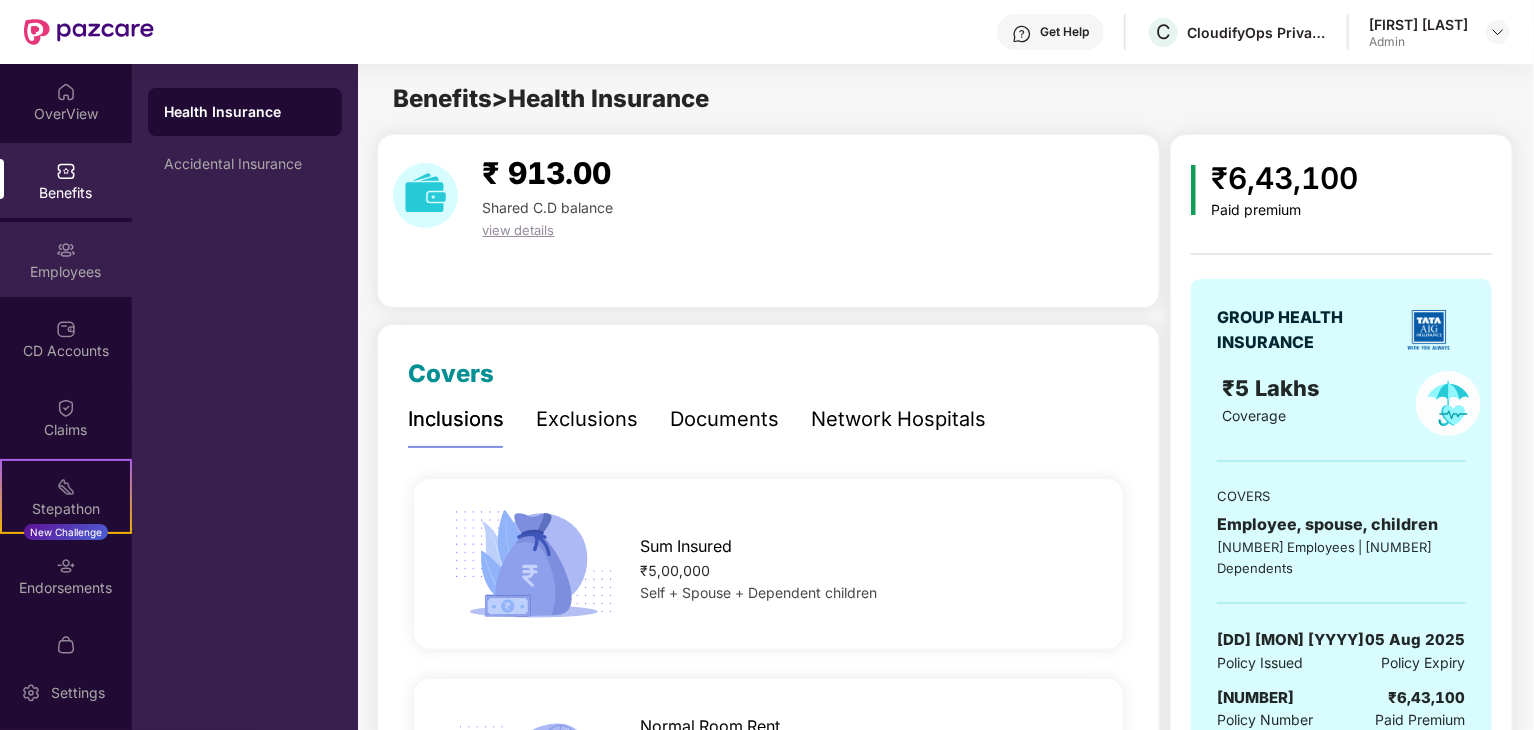 click on "Employees" at bounding box center [66, 272] 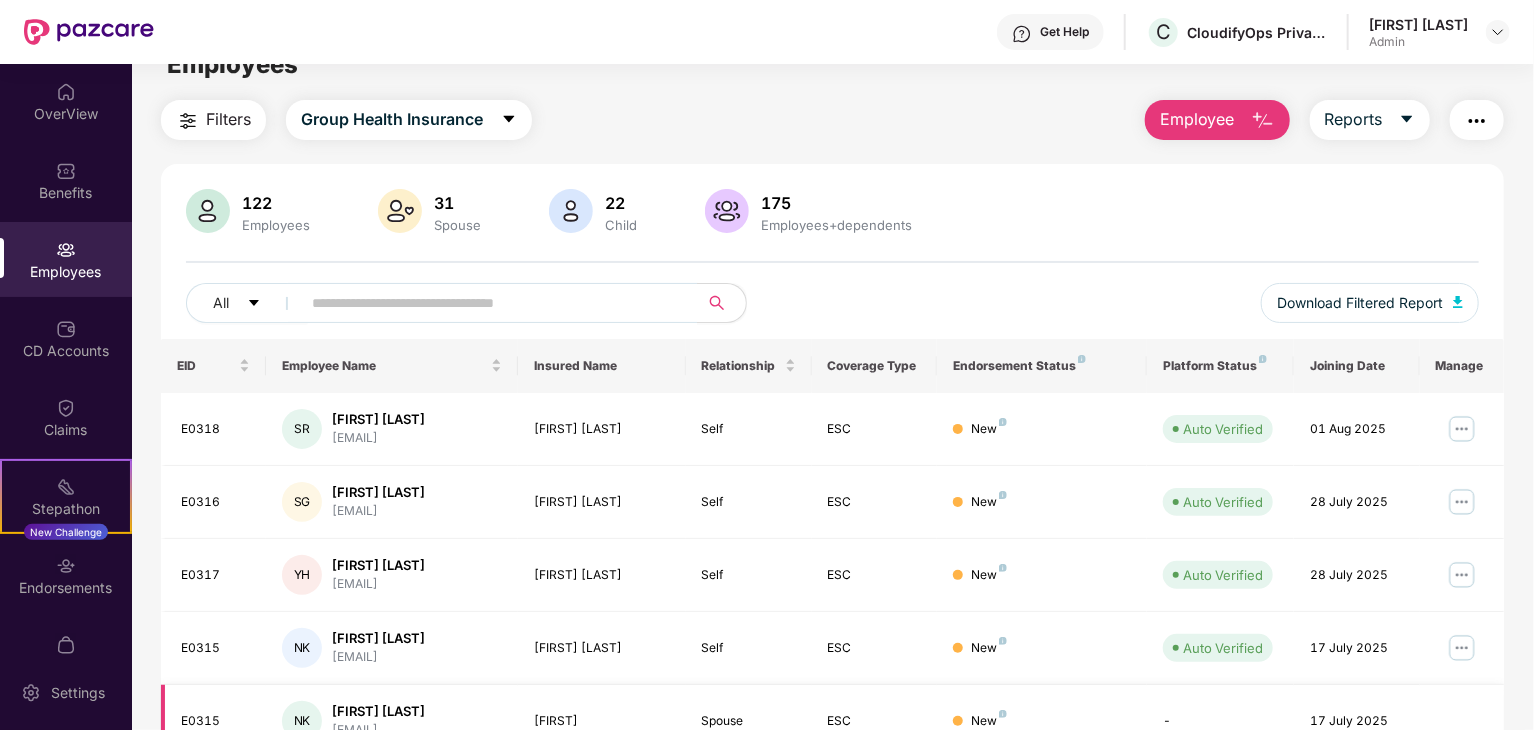 scroll, scrollTop: 0, scrollLeft: 0, axis: both 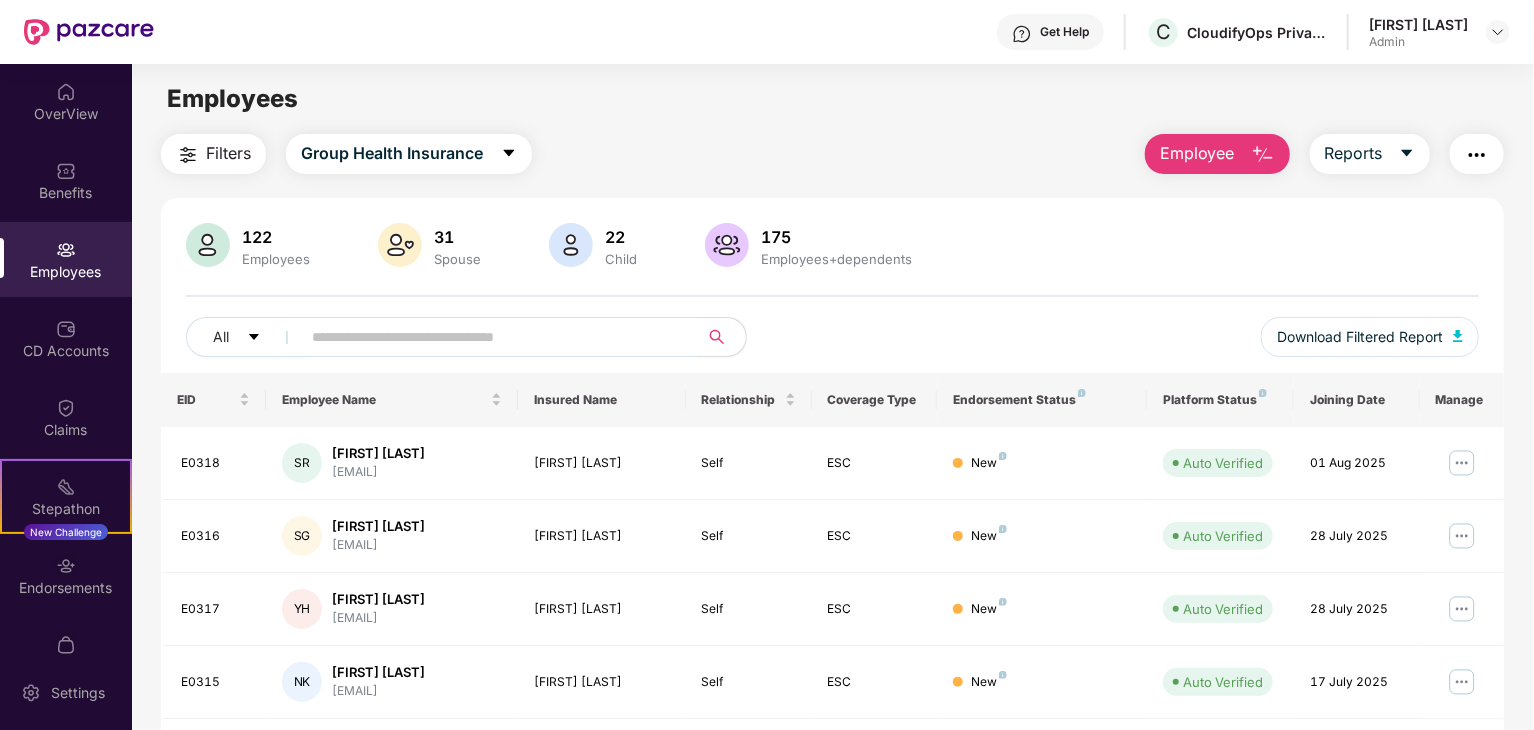 click on "Employee" at bounding box center (1197, 153) 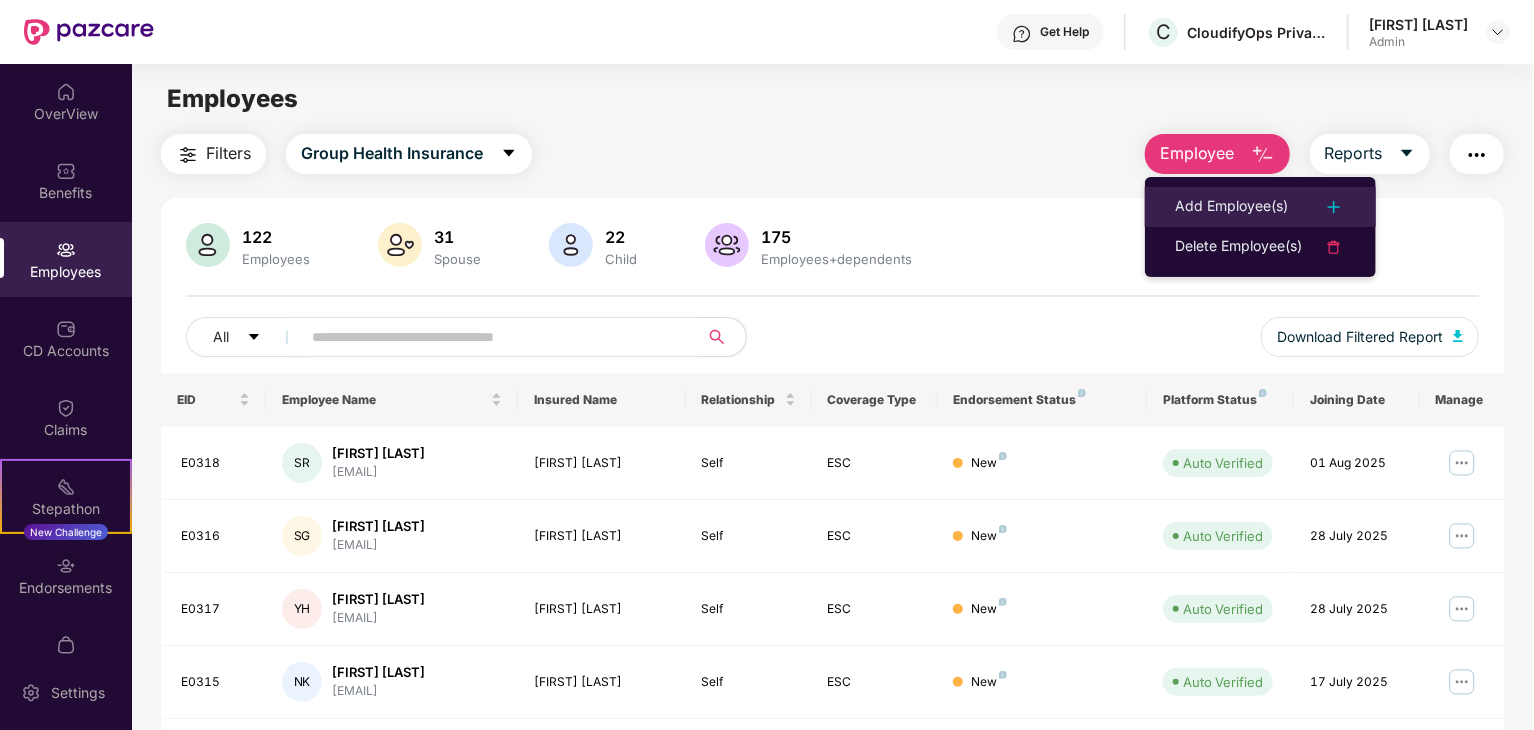 click on "Add Employee(s)" at bounding box center (1231, 207) 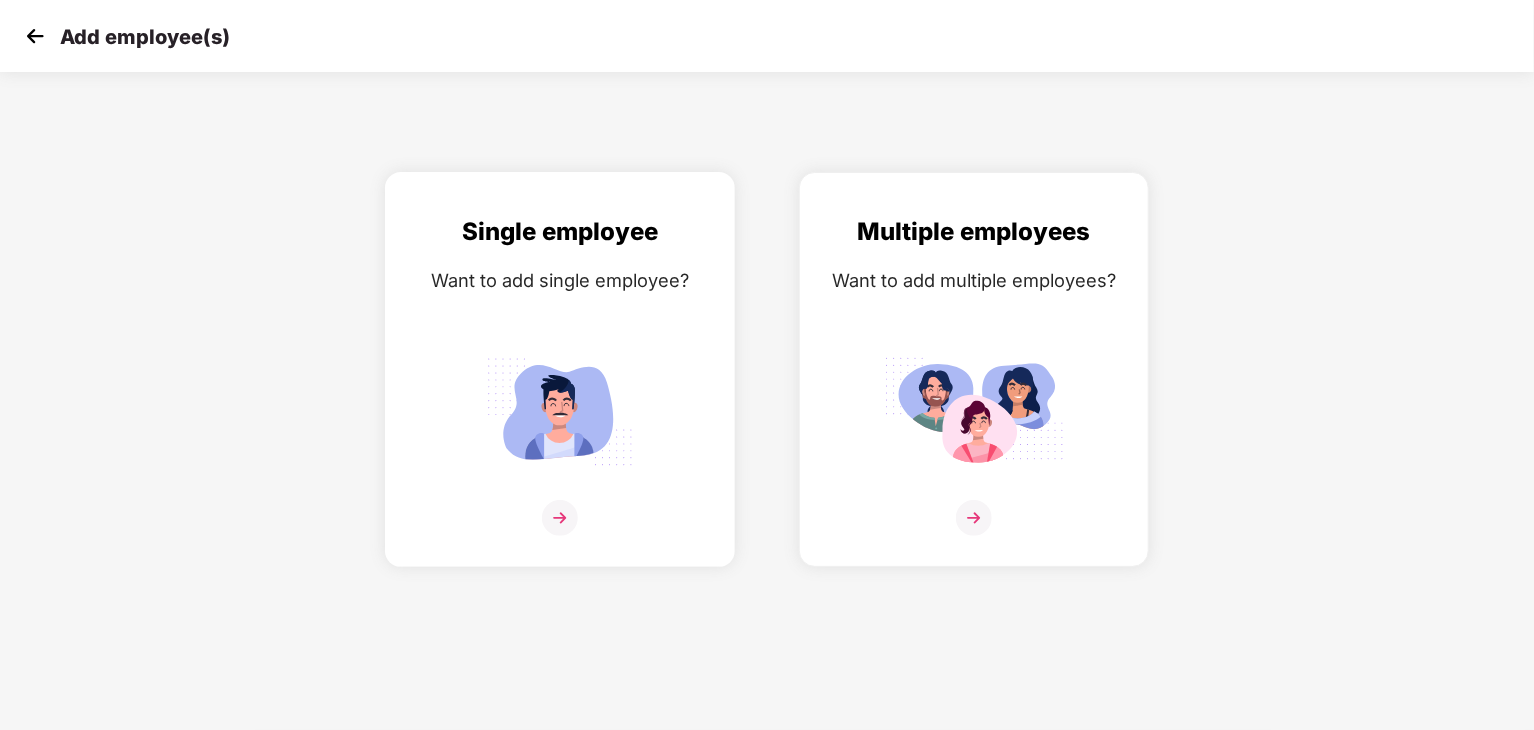 click at bounding box center [560, 518] 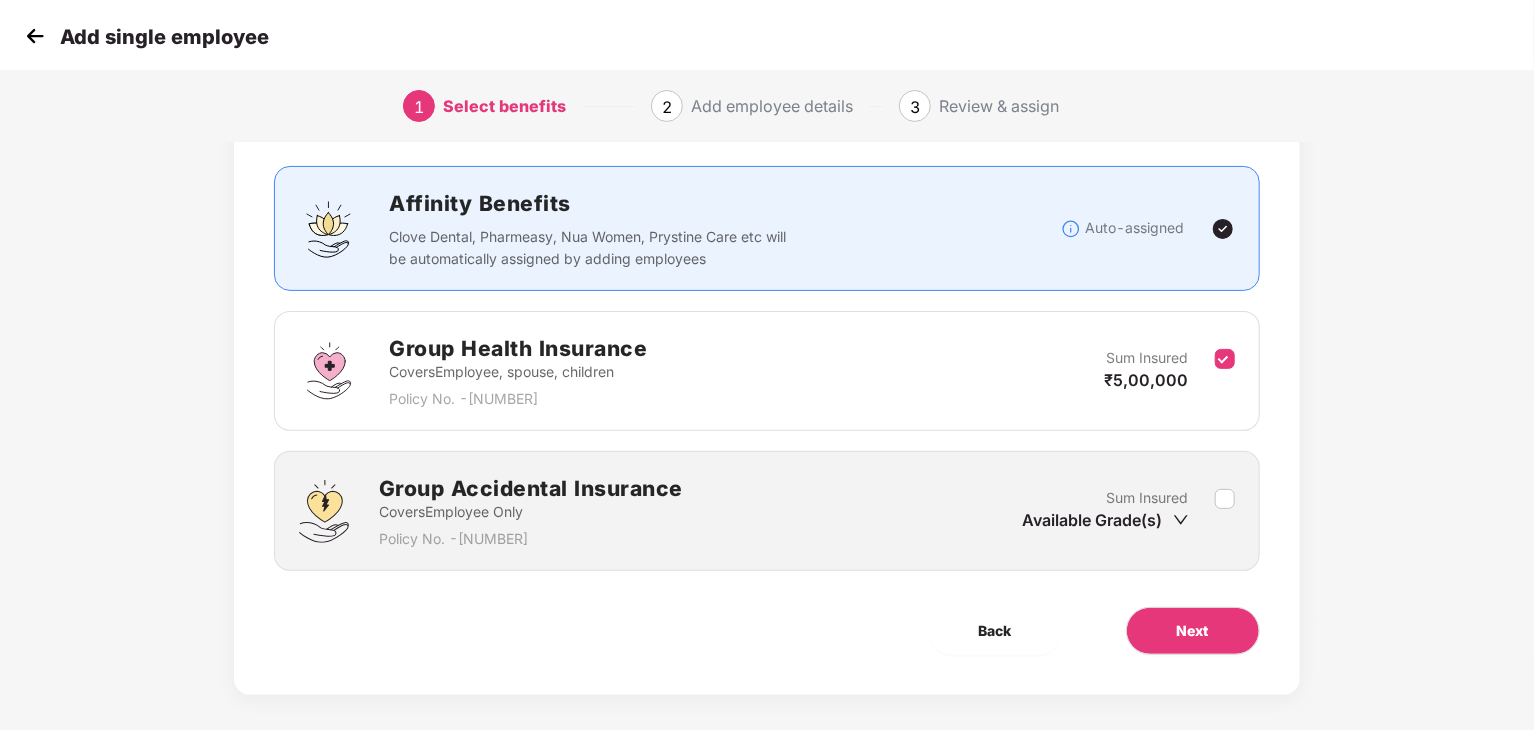 scroll, scrollTop: 126, scrollLeft: 0, axis: vertical 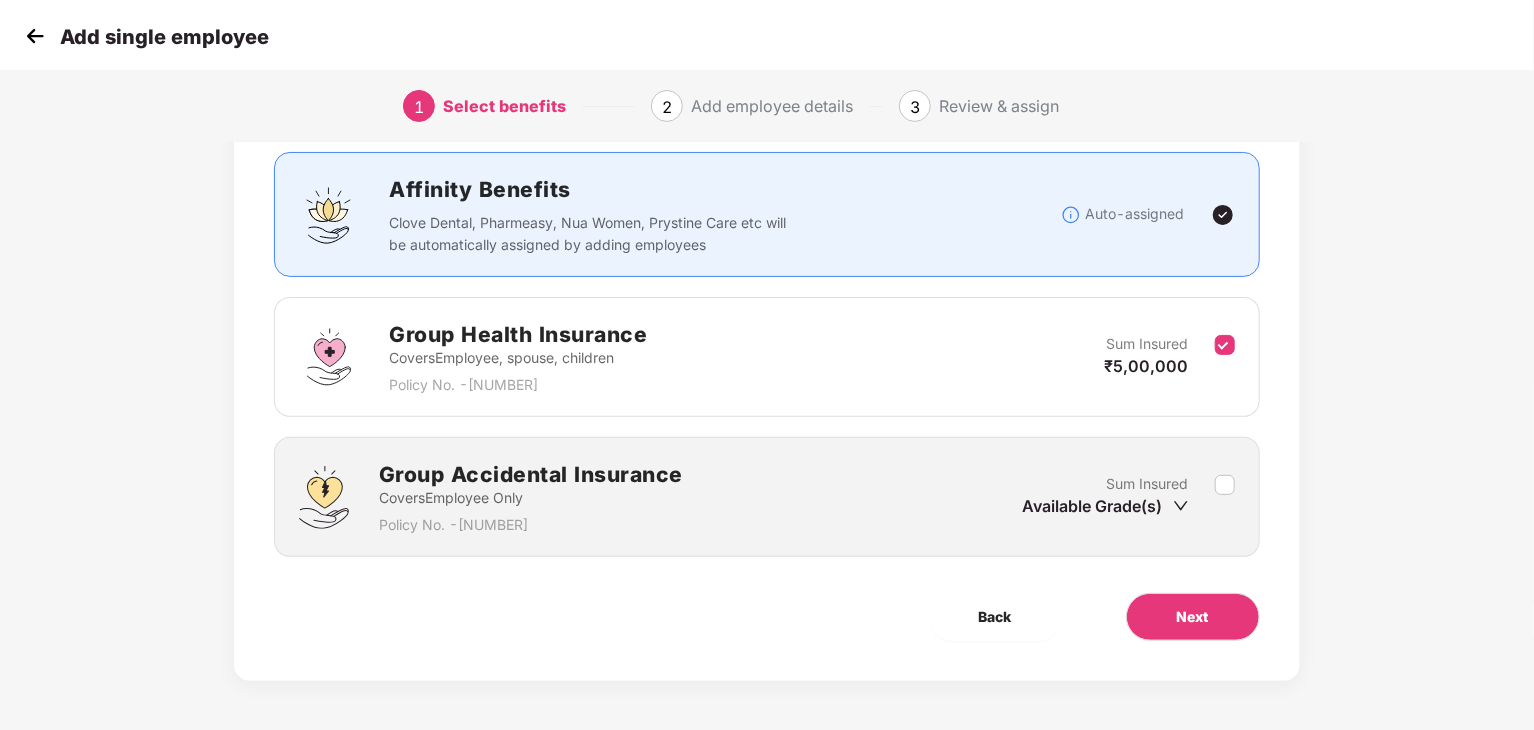 click on "Group Accidental Insurance Covers  Employee Only Policy No. -  [NUMBER] Sum Insured Available Grade(s)" at bounding box center (766, 497) 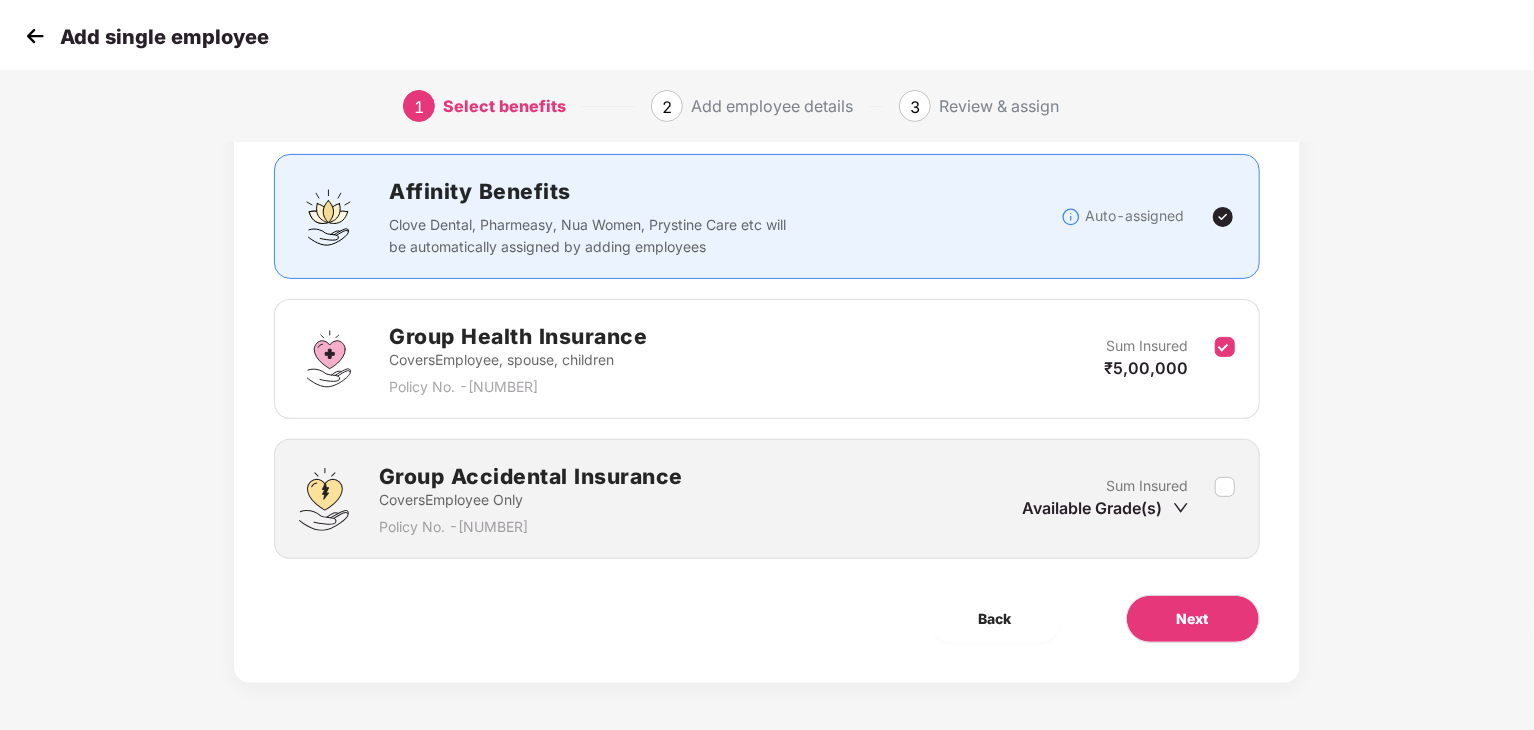 scroll, scrollTop: 126, scrollLeft: 0, axis: vertical 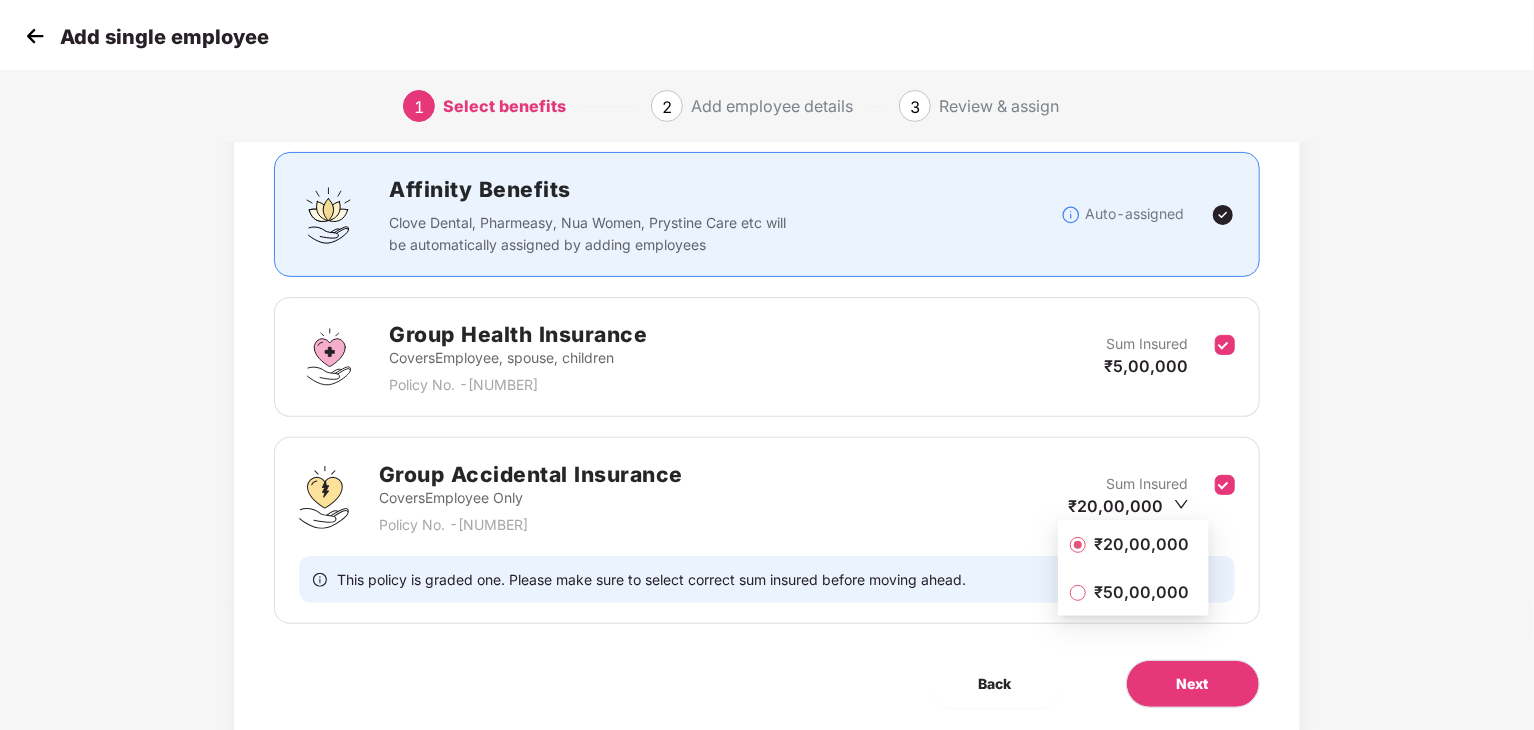 click on "₹20,00,000" at bounding box center (1141, 544) 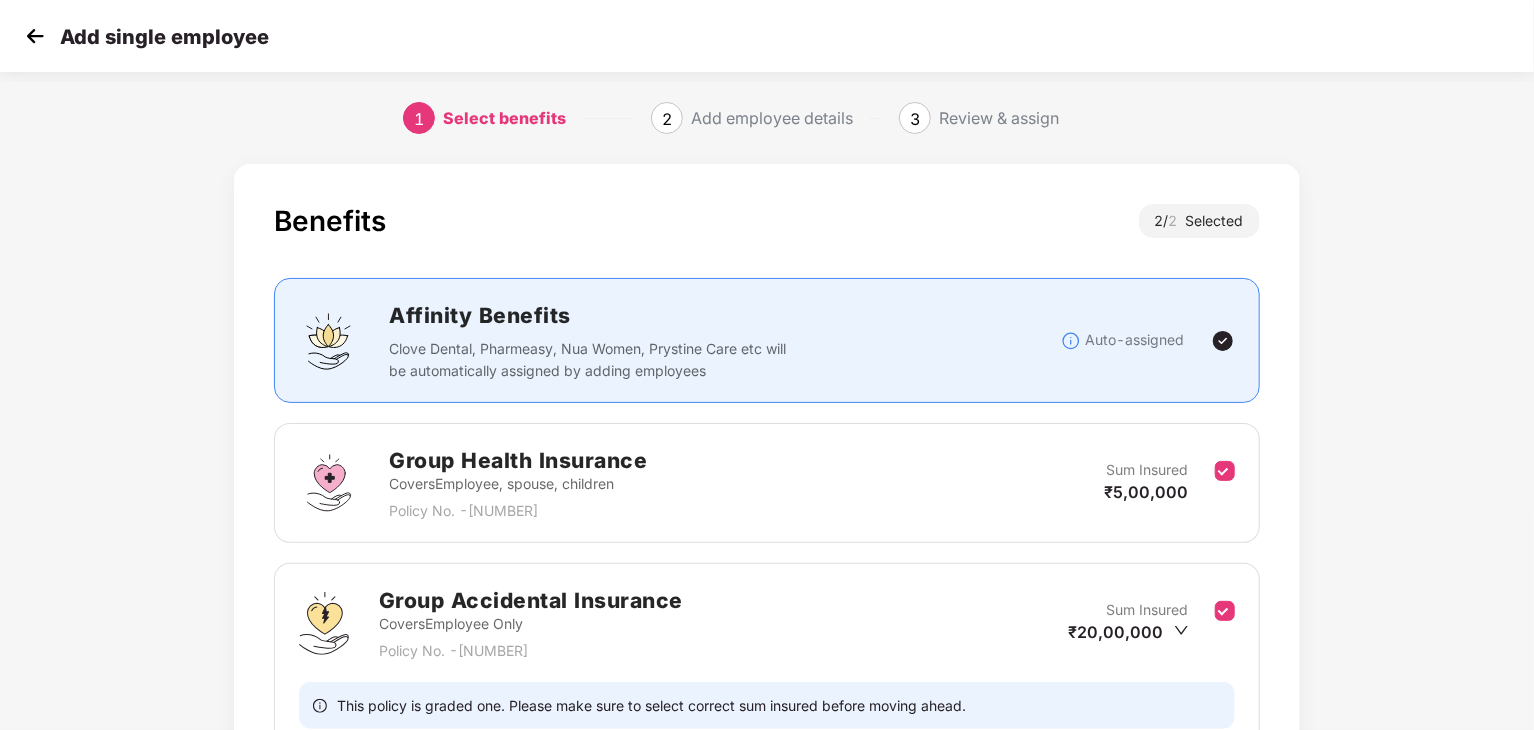 scroll, scrollTop: 193, scrollLeft: 0, axis: vertical 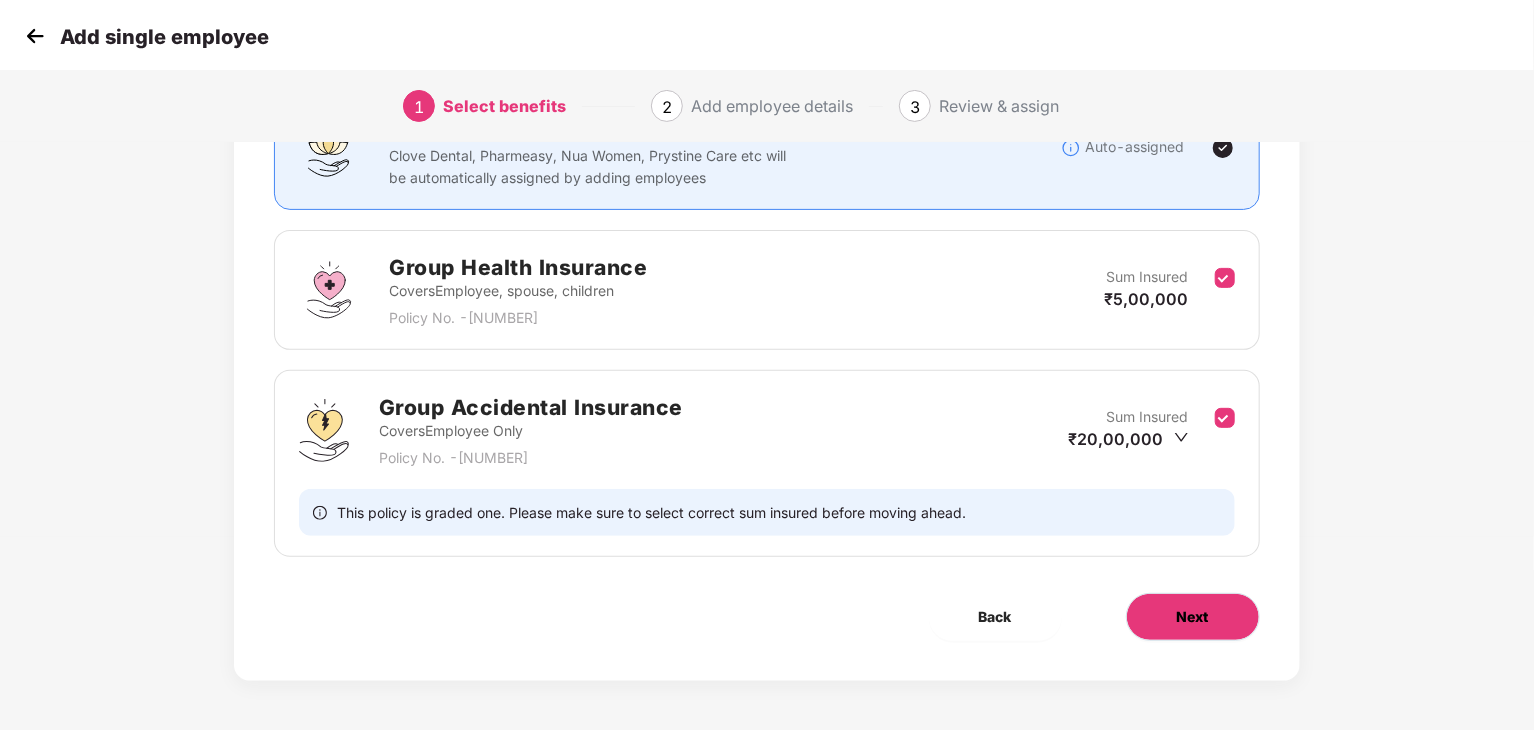click on "Next" at bounding box center (1193, 617) 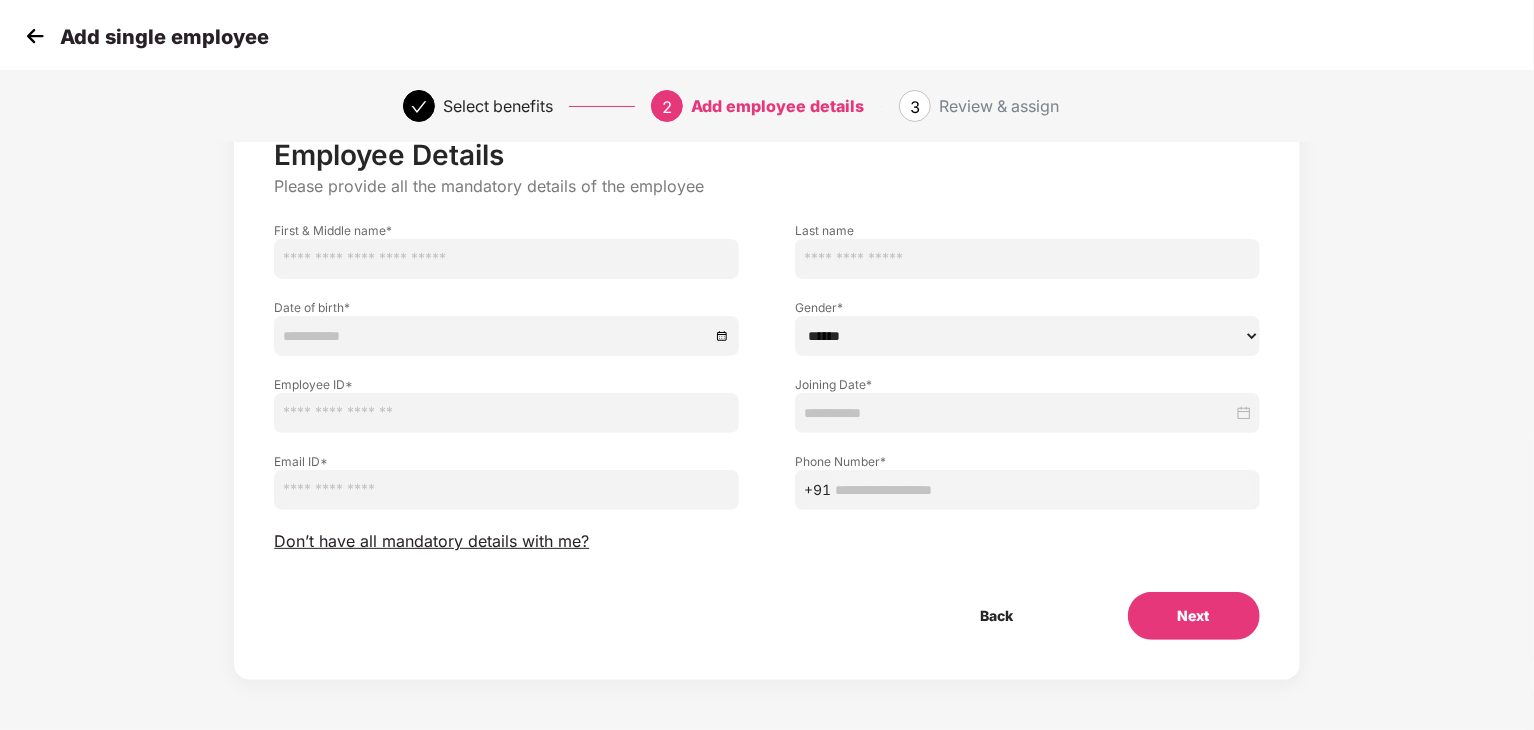 scroll, scrollTop: 0, scrollLeft: 0, axis: both 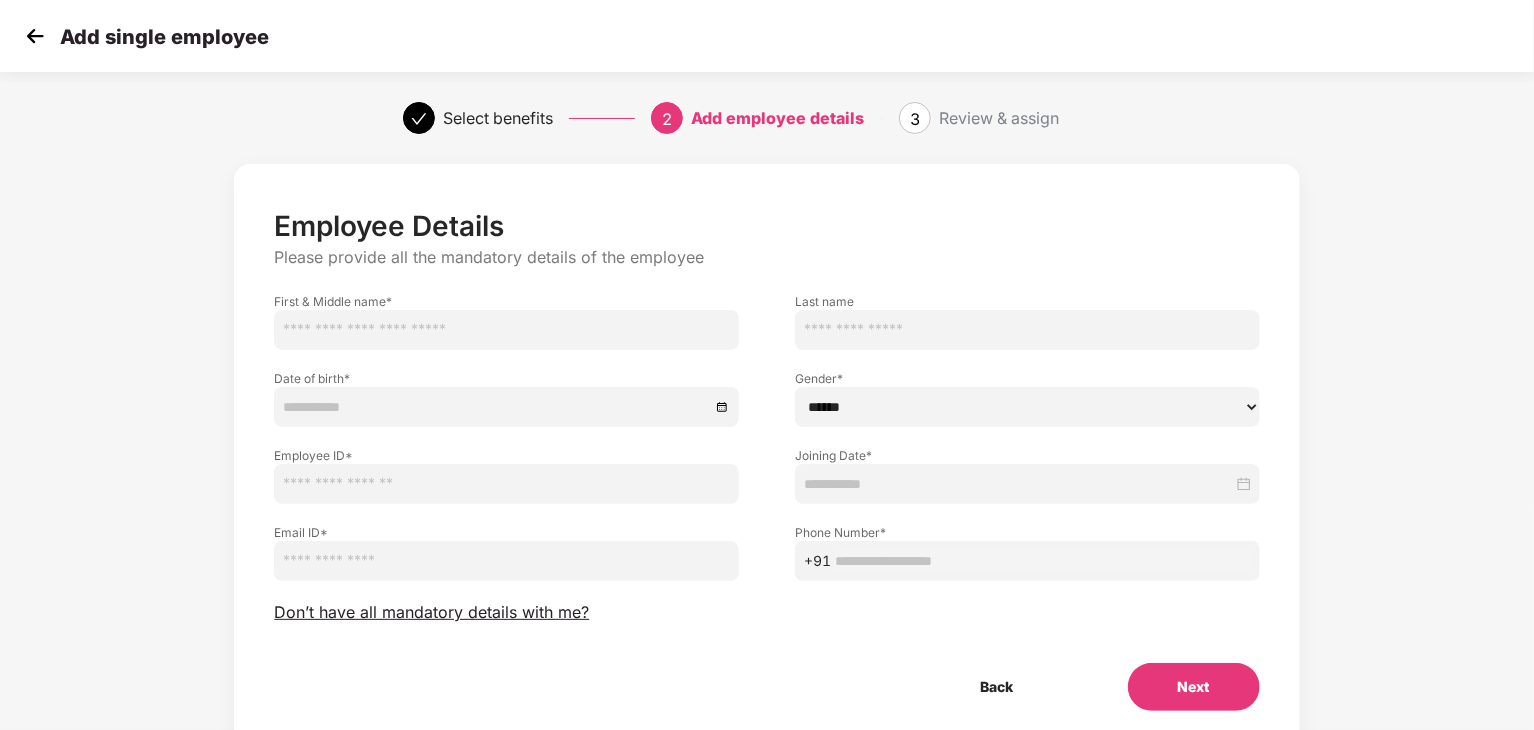 click at bounding box center (506, 330) 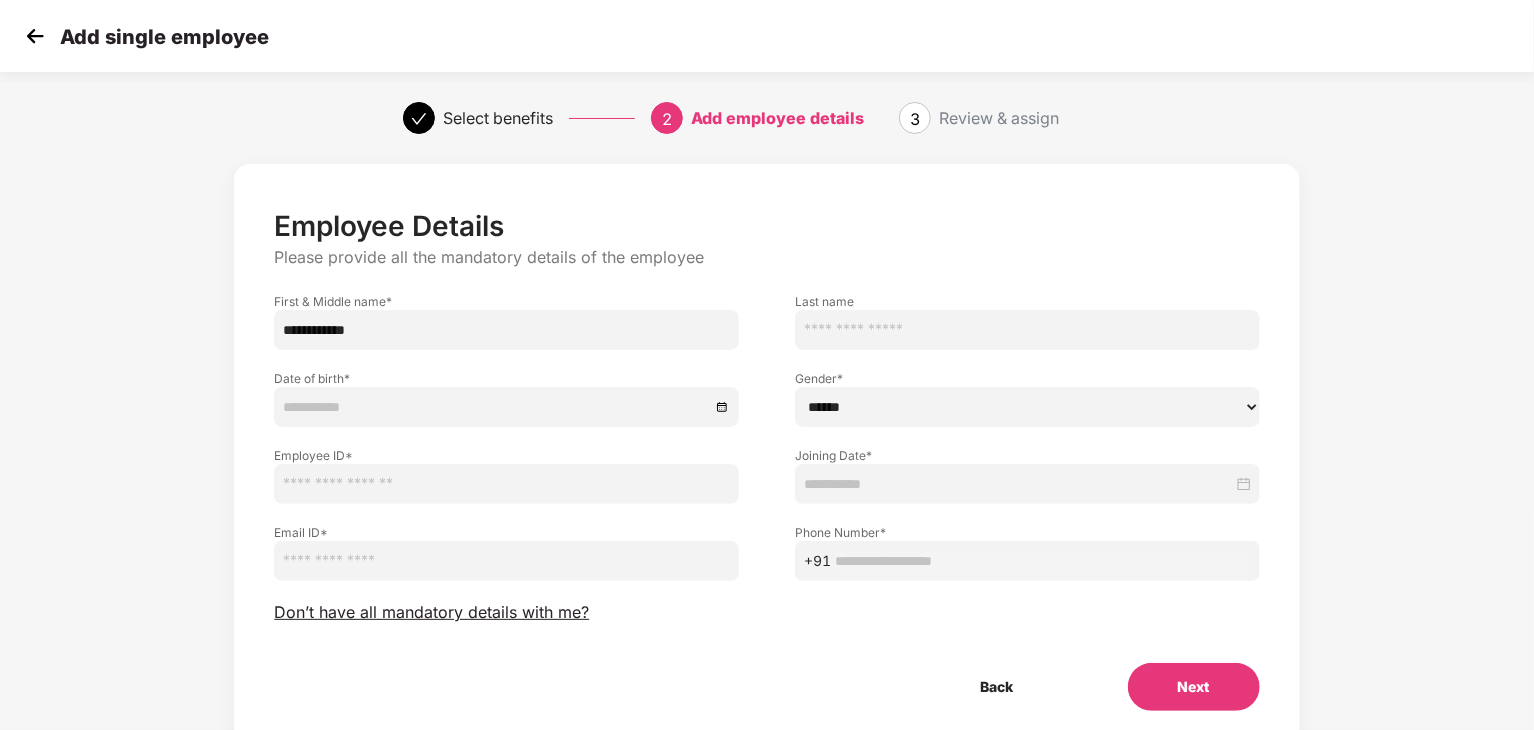 type on "**********" 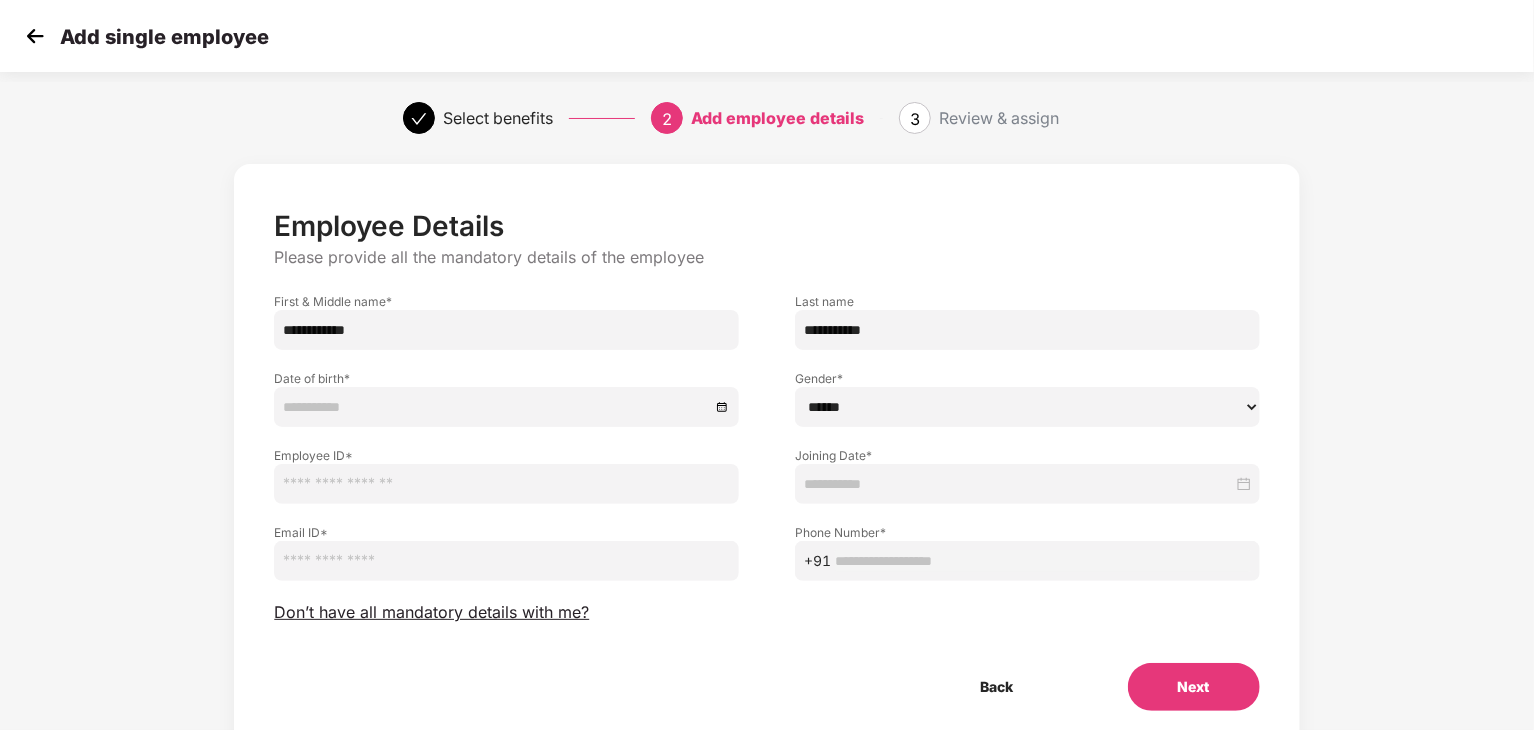 type on "**********" 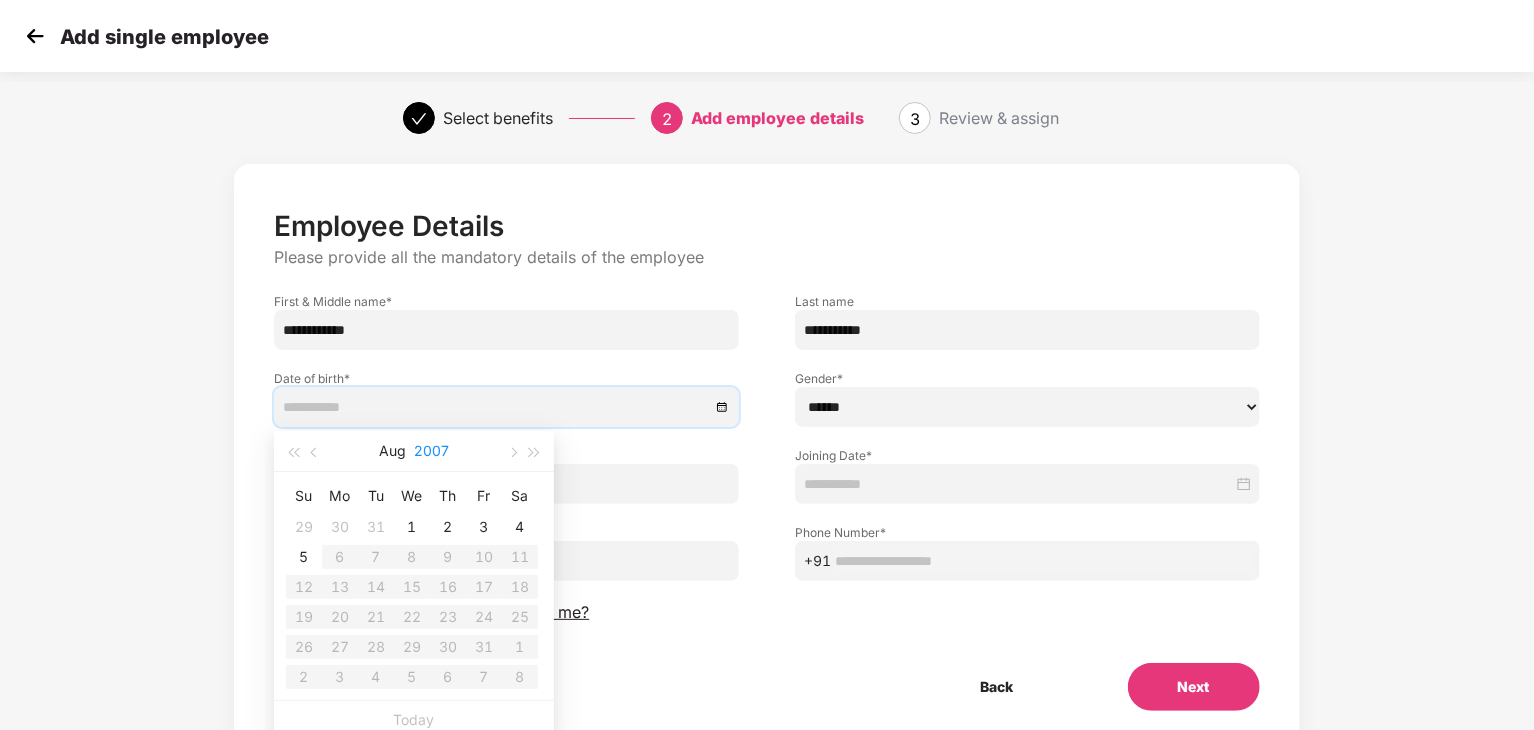 click on "2007" at bounding box center [431, 451] 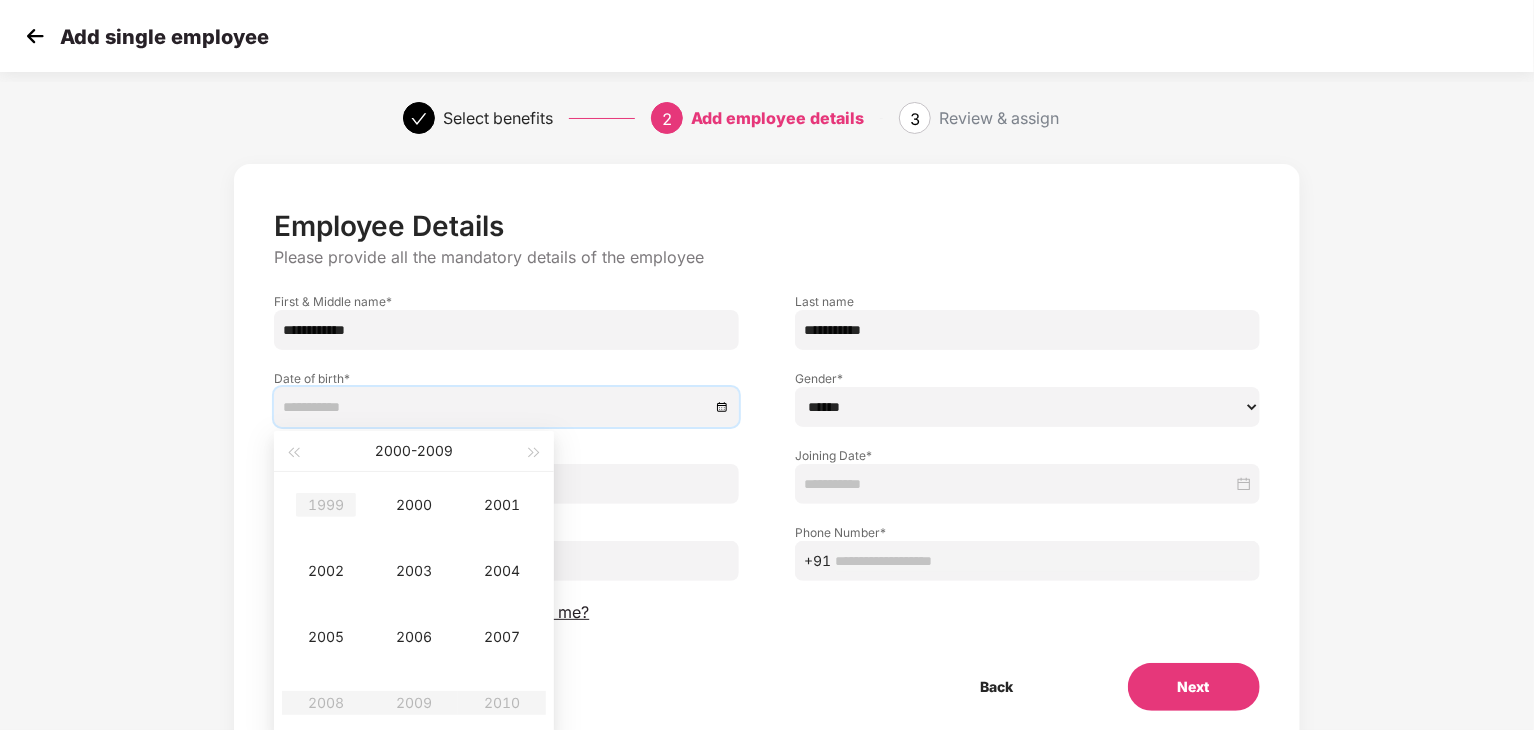 type on "**********" 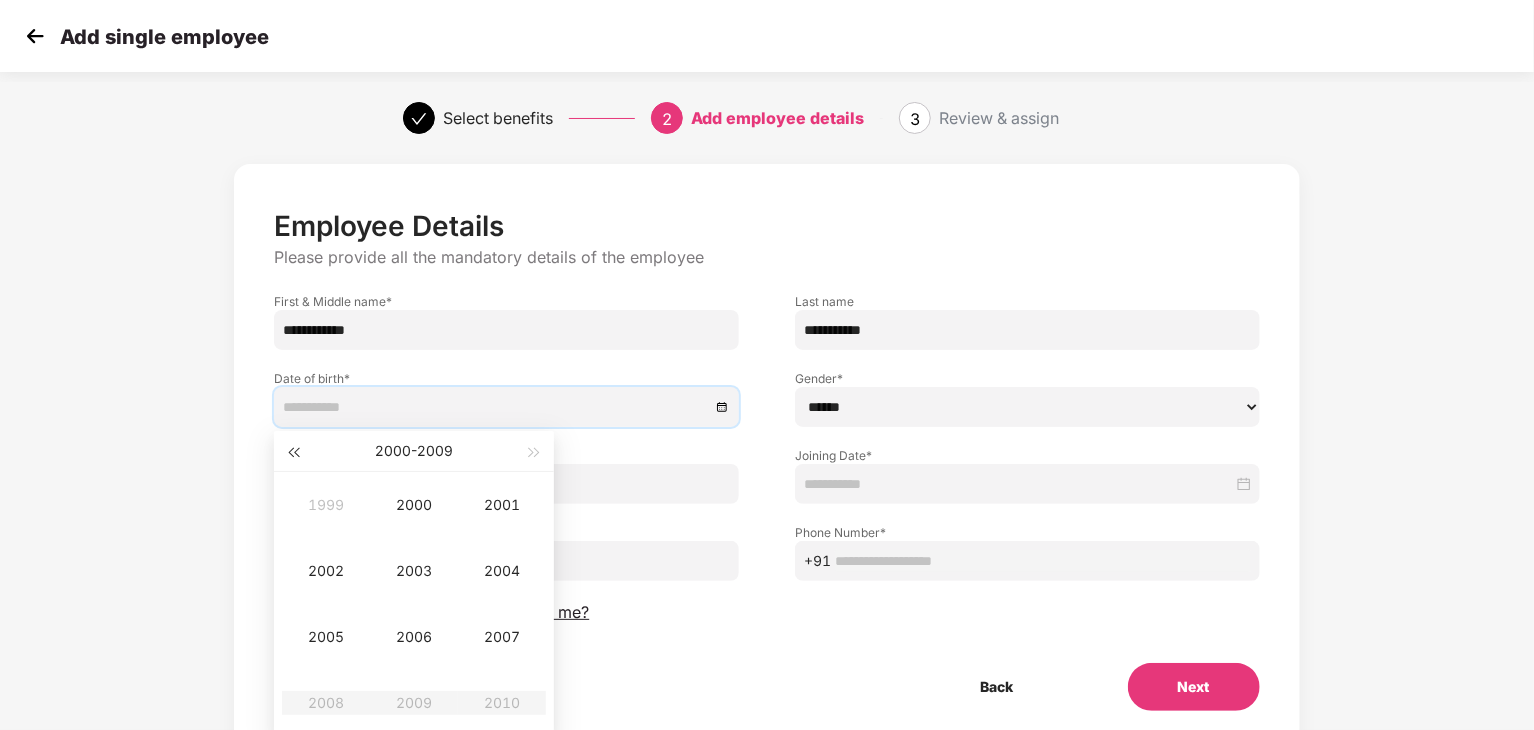 click at bounding box center (293, 453) 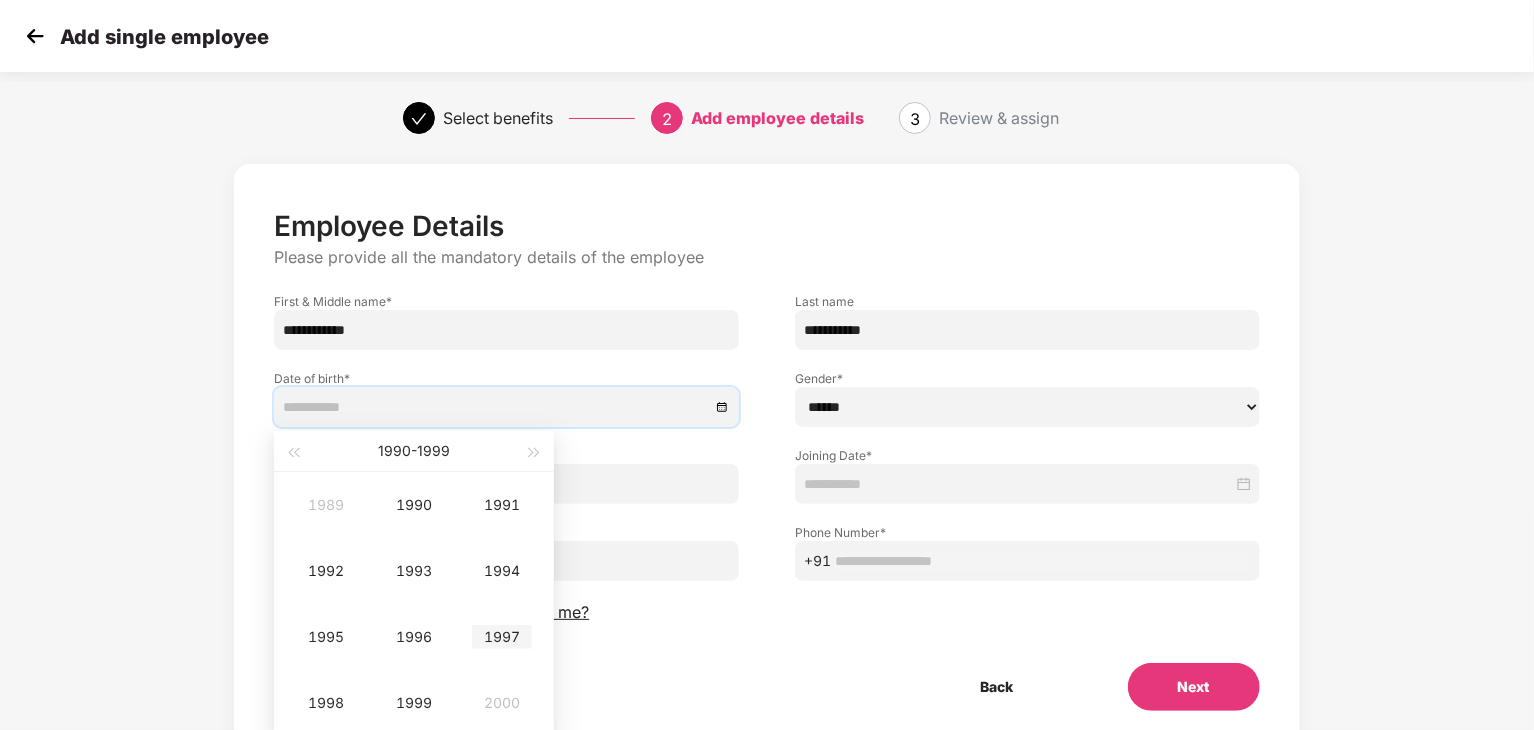 scroll, scrollTop: 71, scrollLeft: 0, axis: vertical 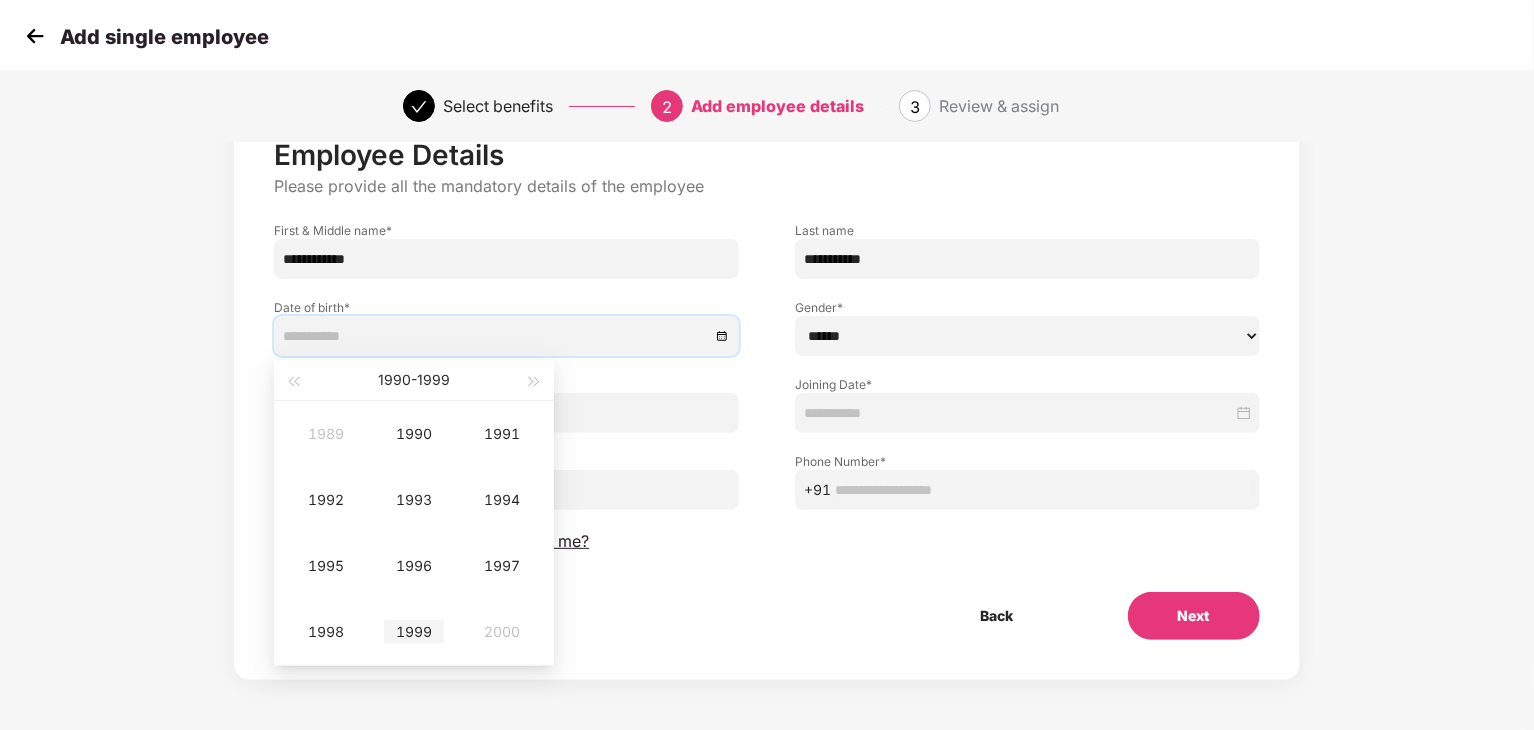 type on "**********" 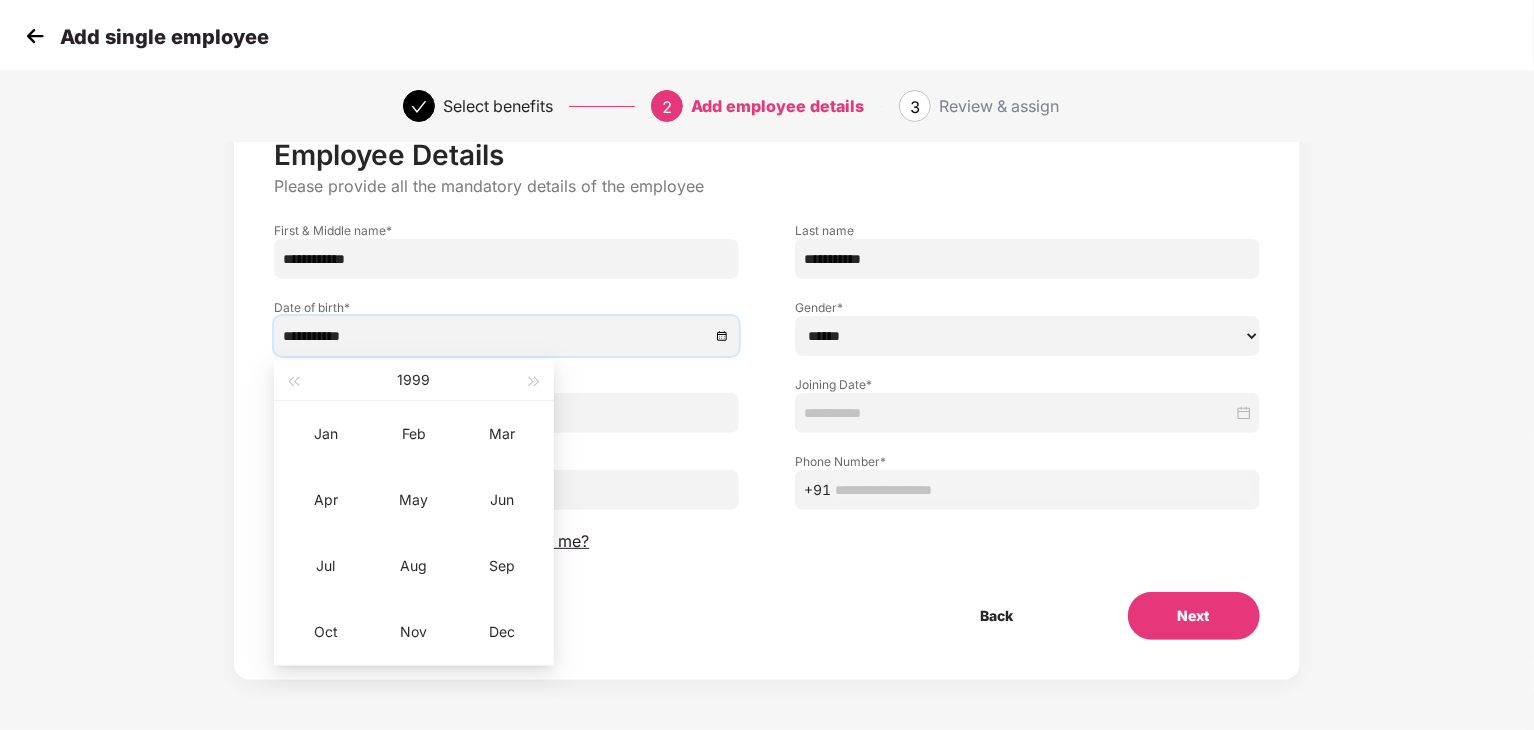 type on "**********" 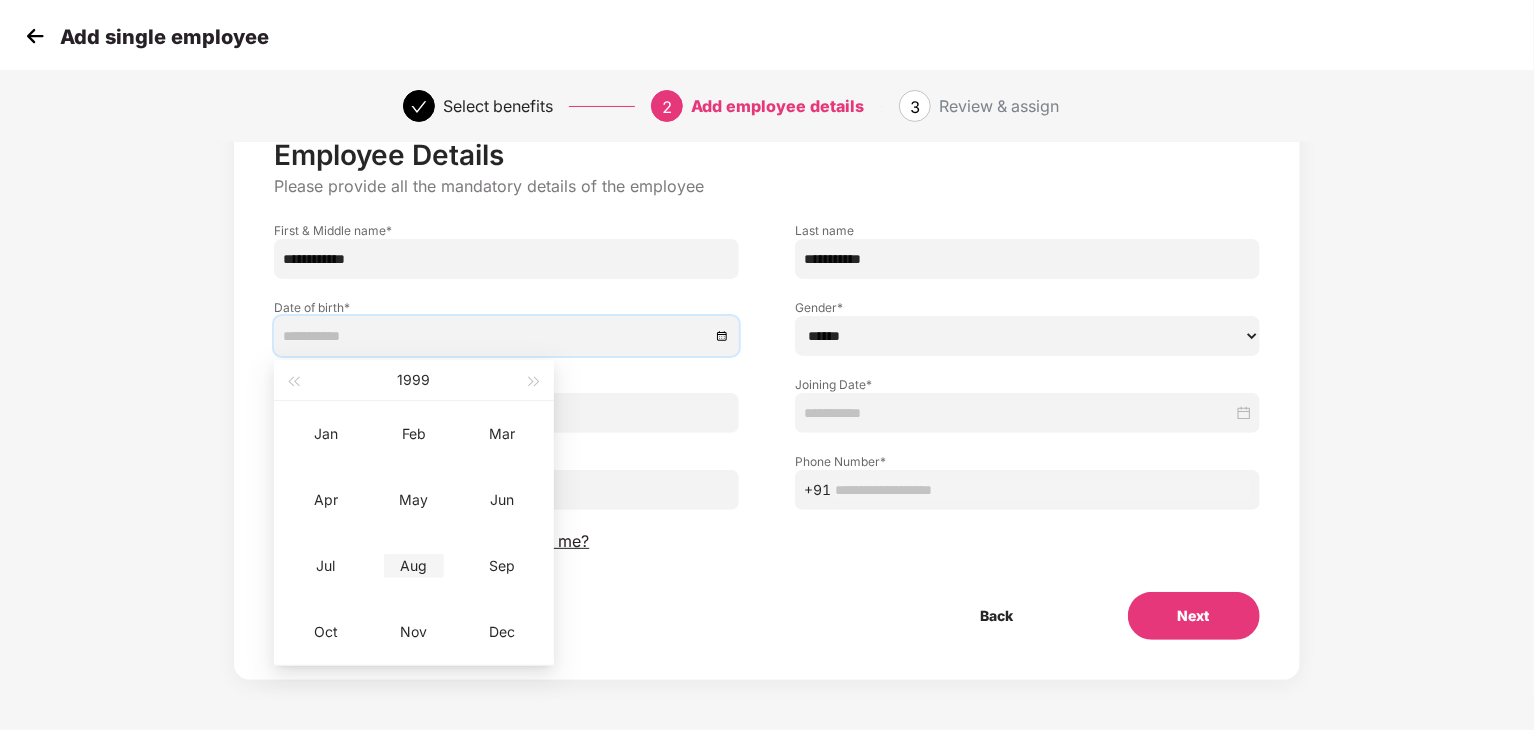 type on "**********" 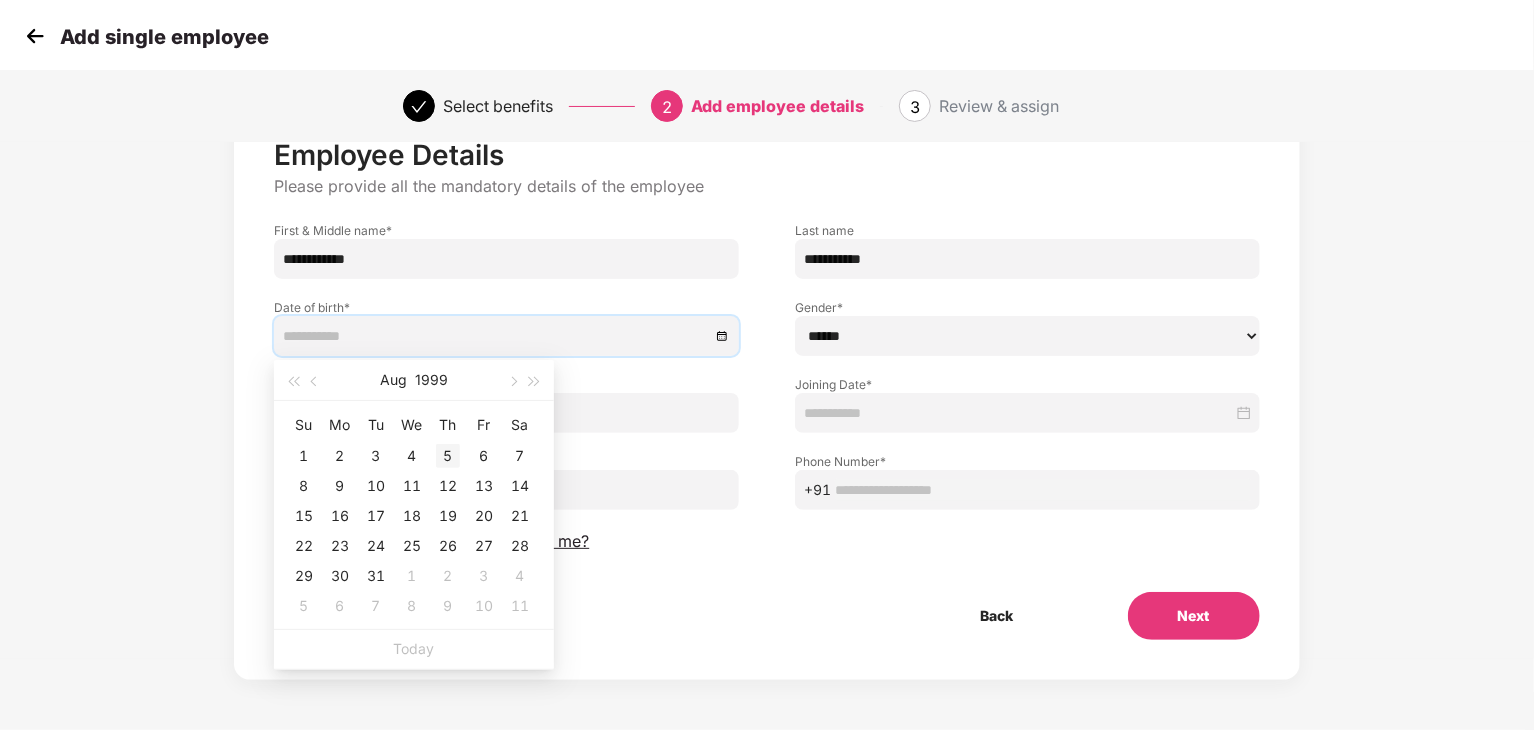type on "**********" 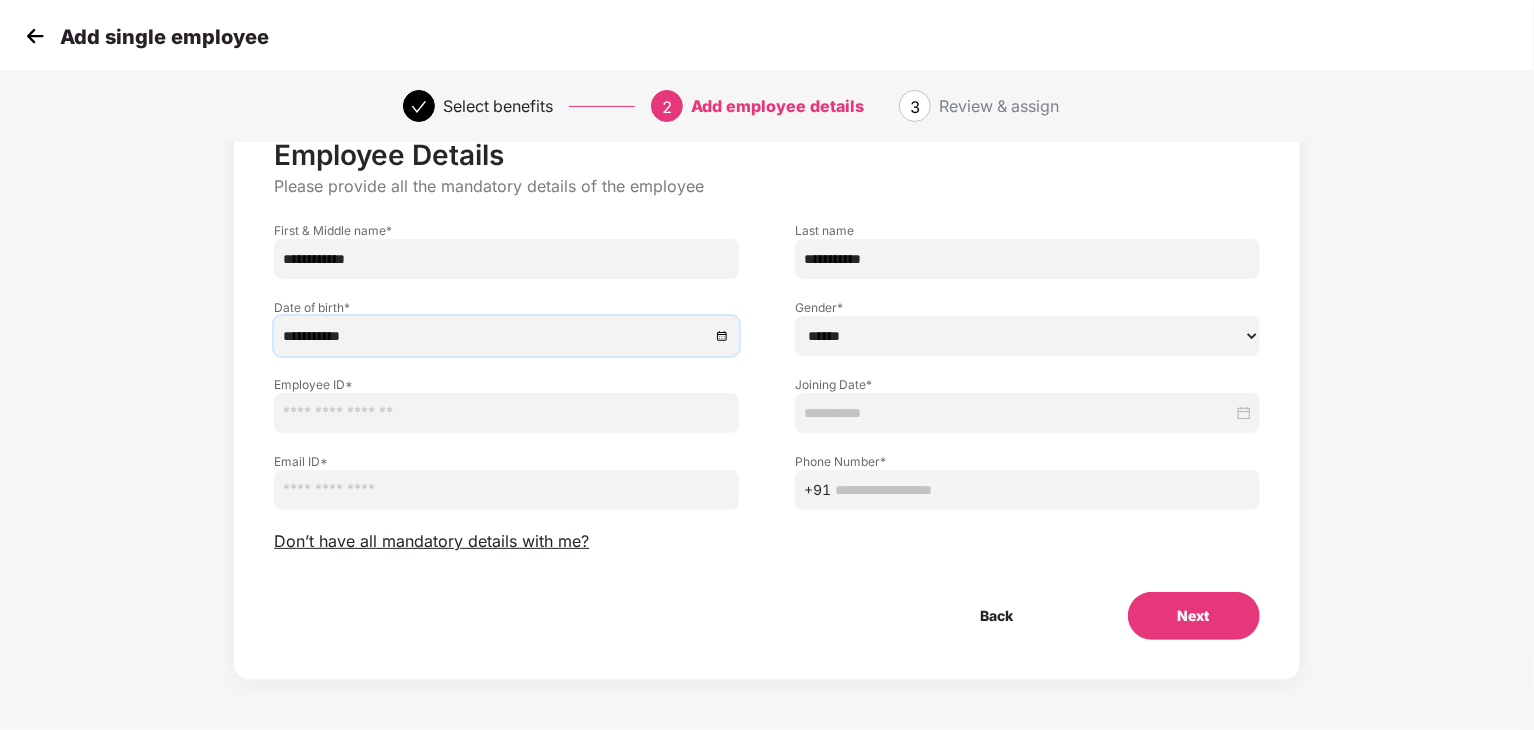 click on "****** **** ******" at bounding box center [1027, 336] 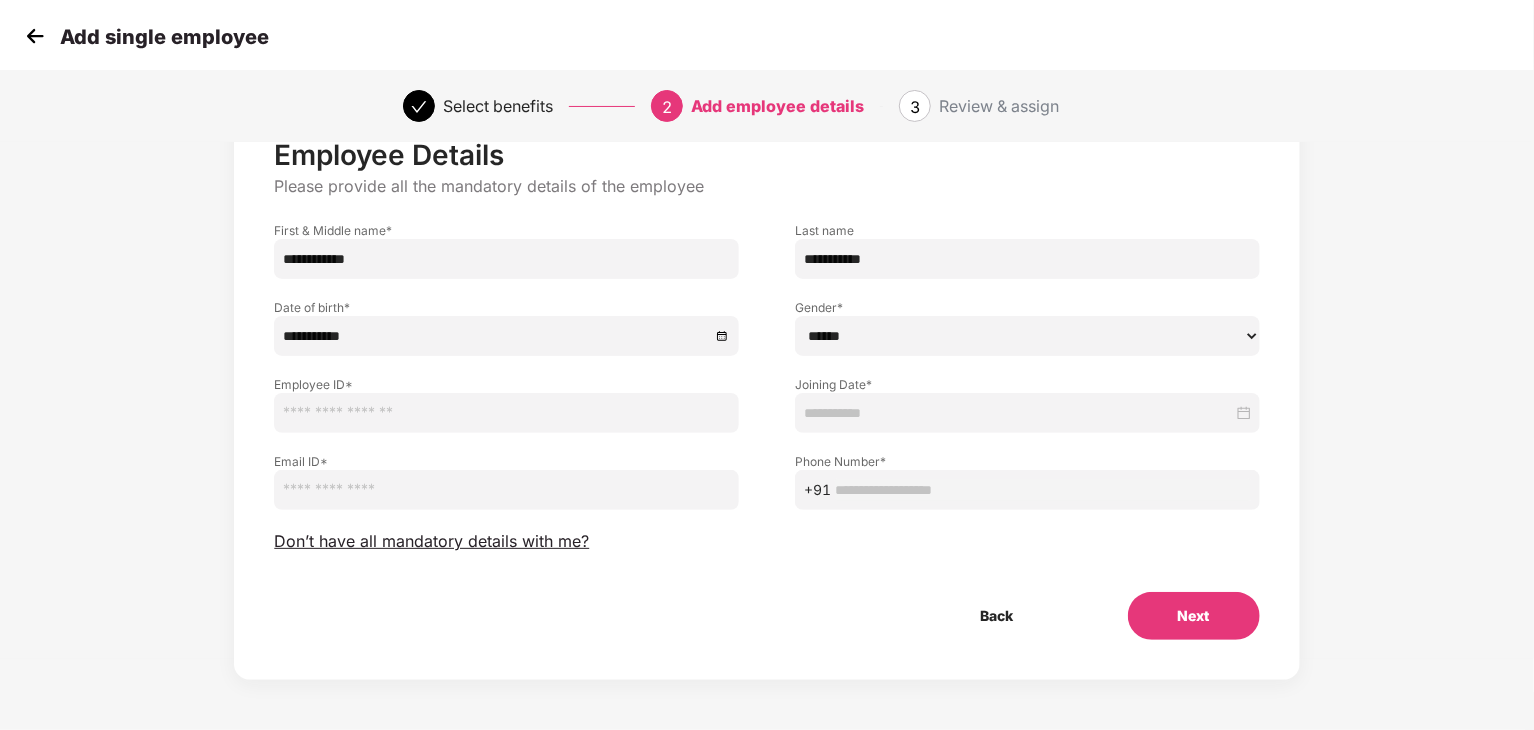 select on "****" 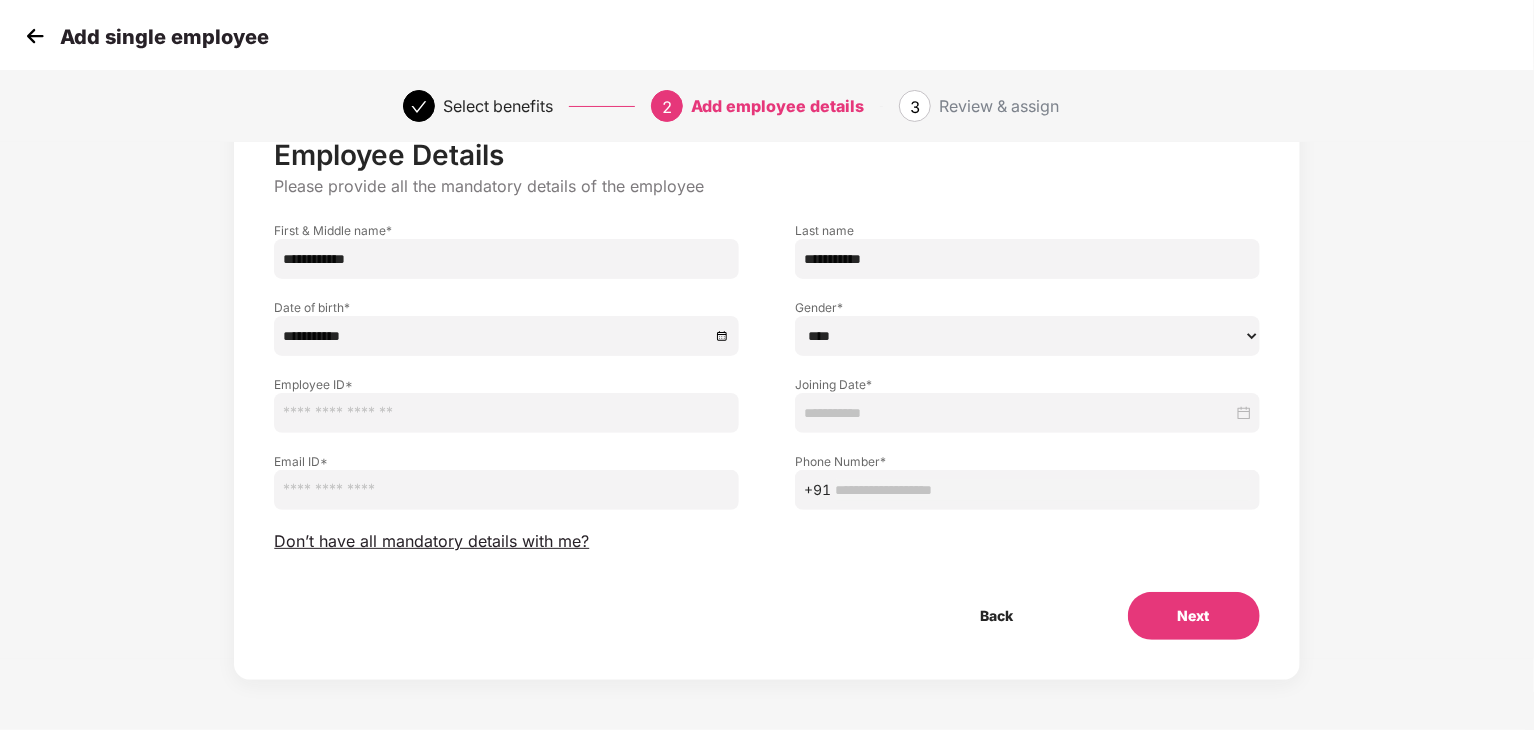 click on "****** **** ******" at bounding box center (1027, 336) 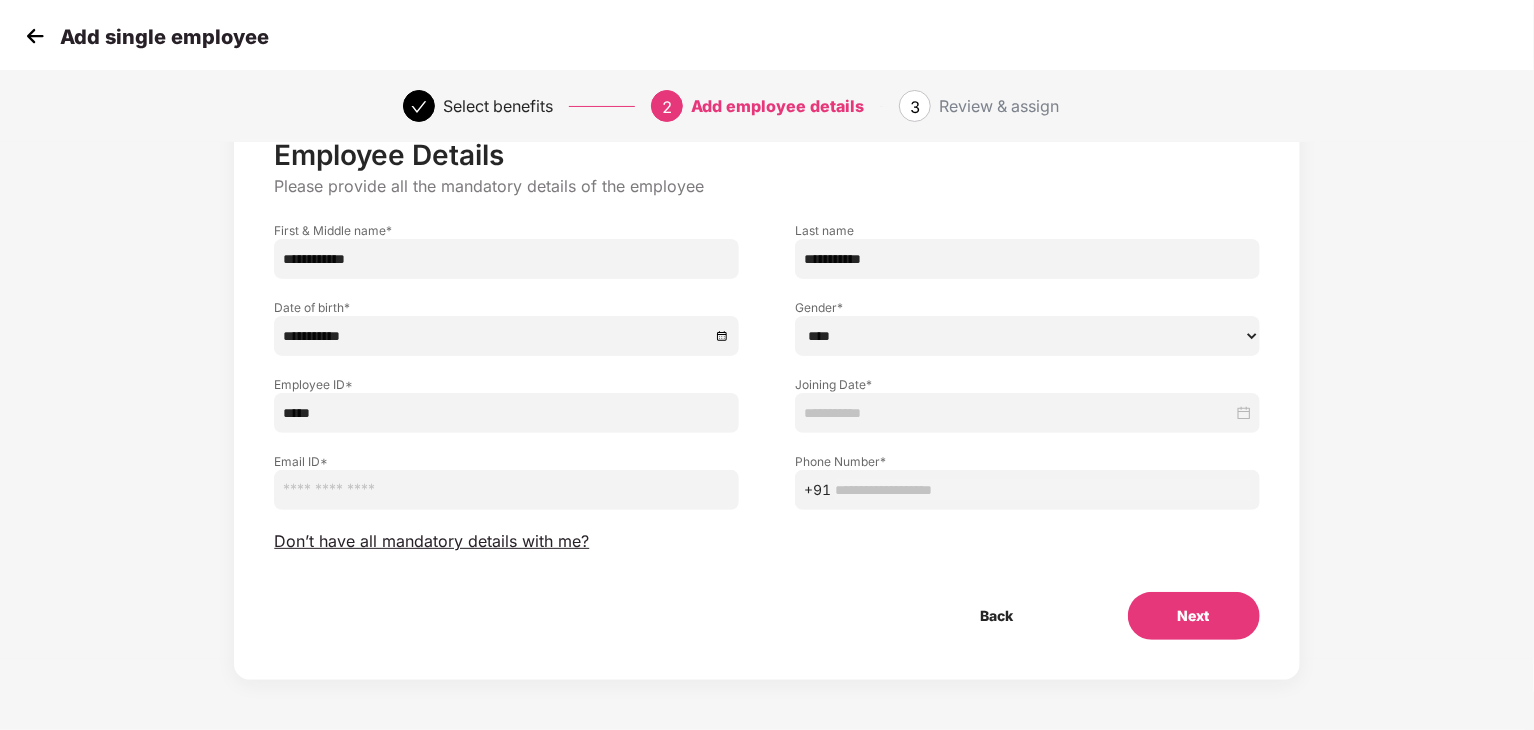 type on "*****" 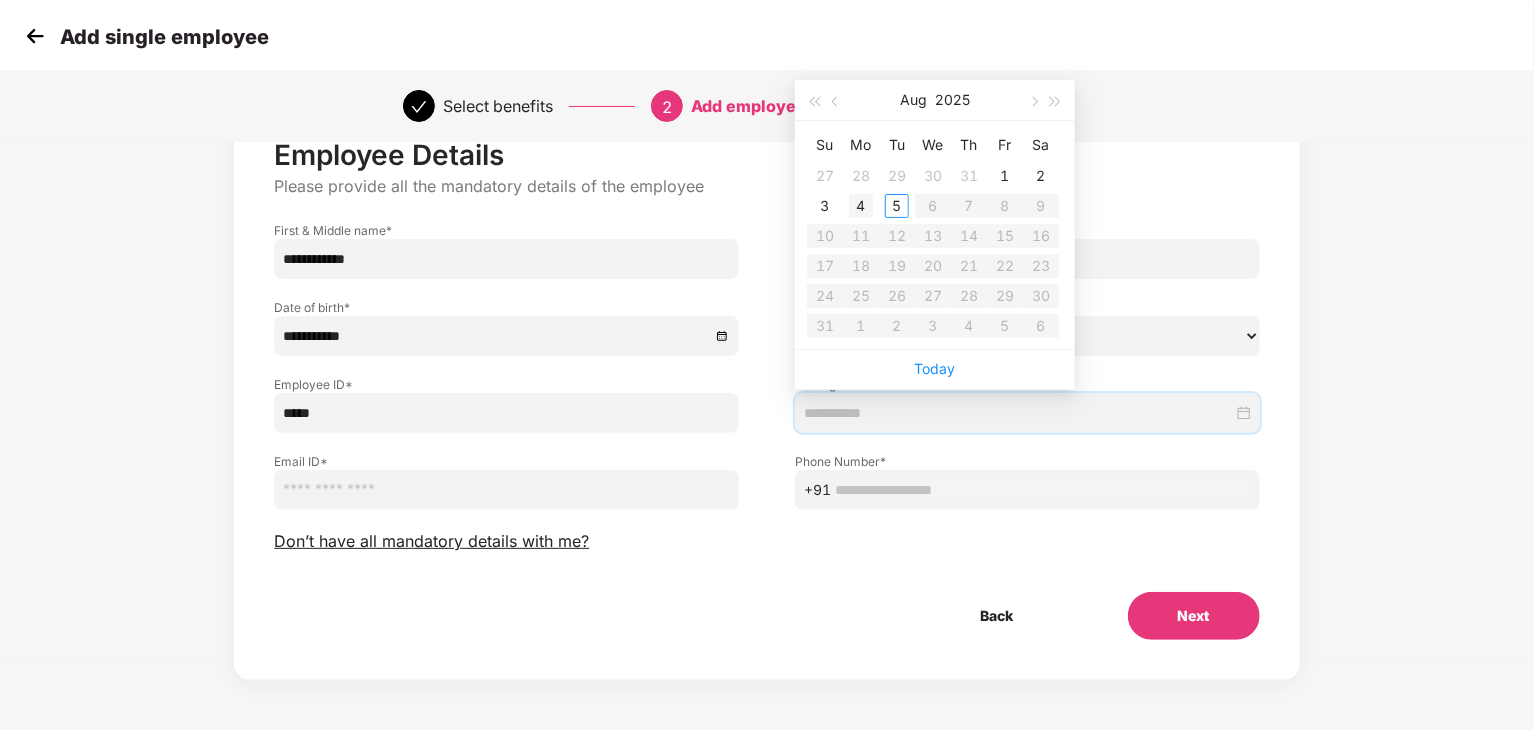 type on "**********" 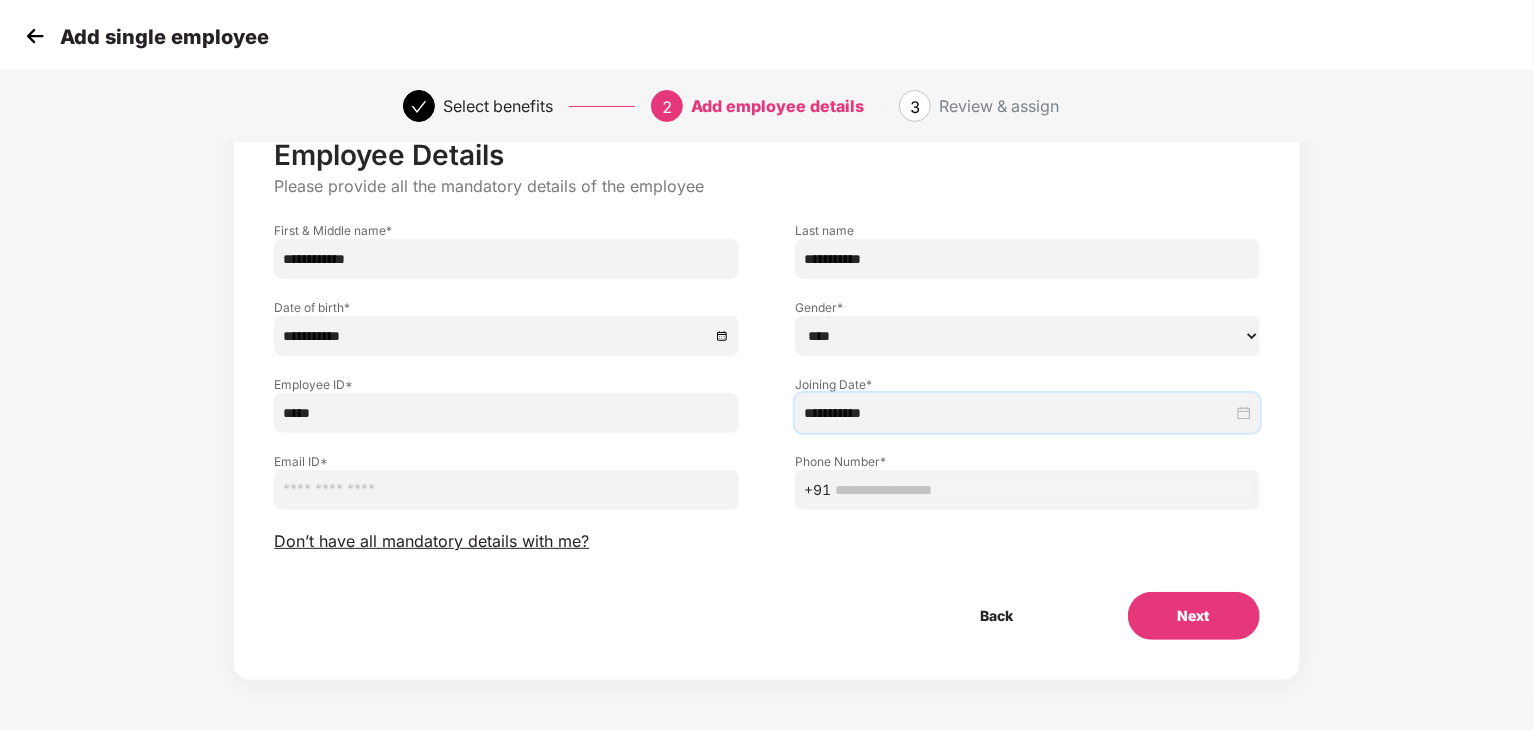 click at bounding box center [506, 490] 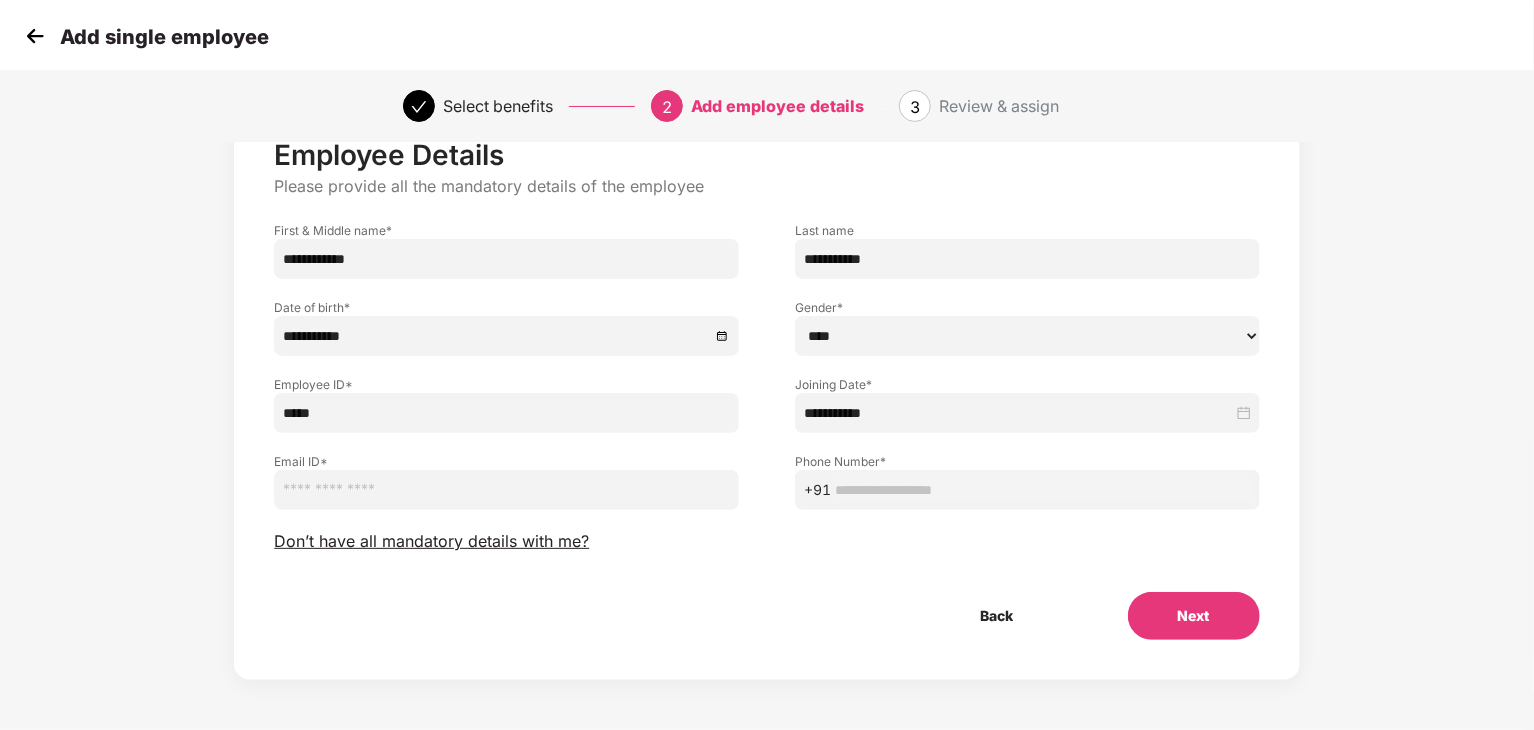 paste on "**********" 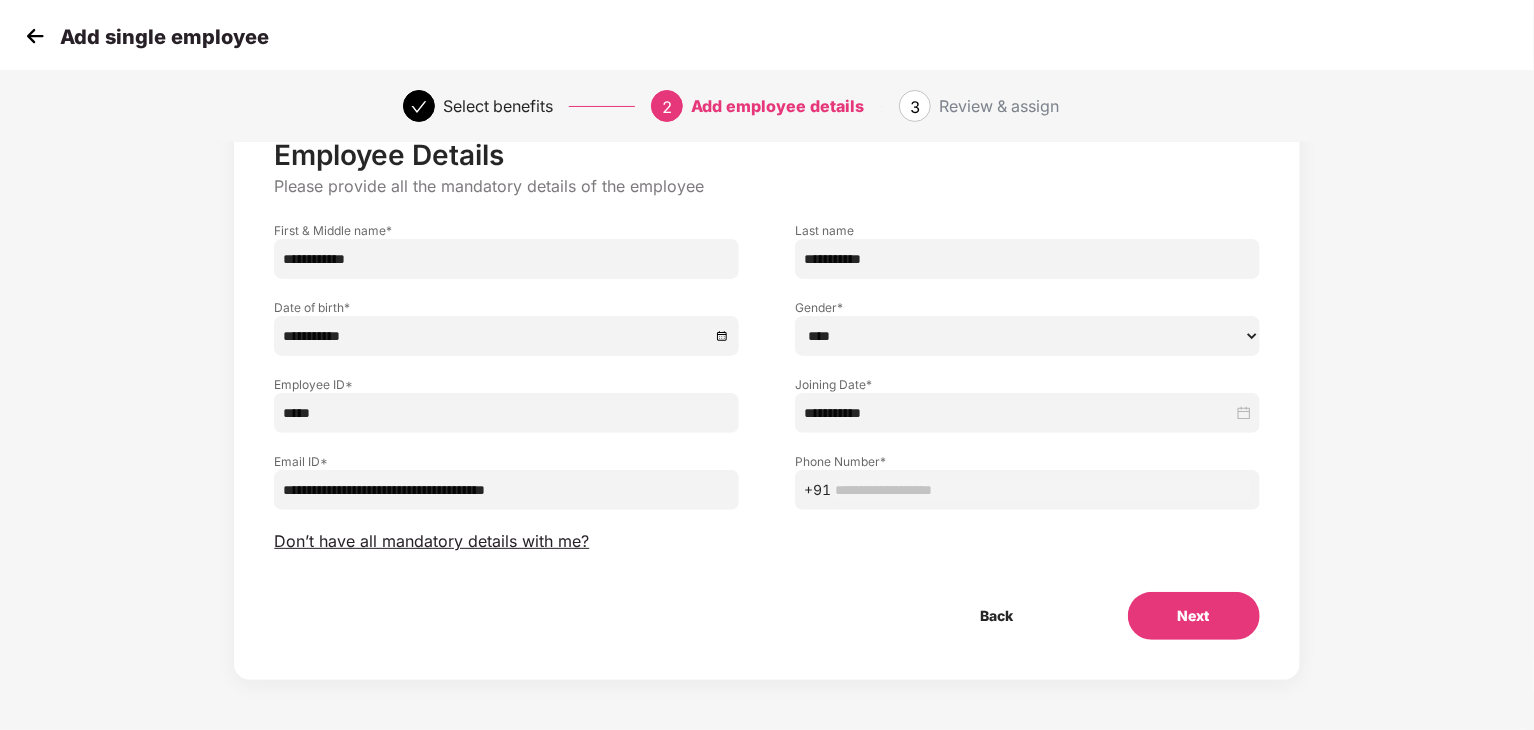 type on "**********" 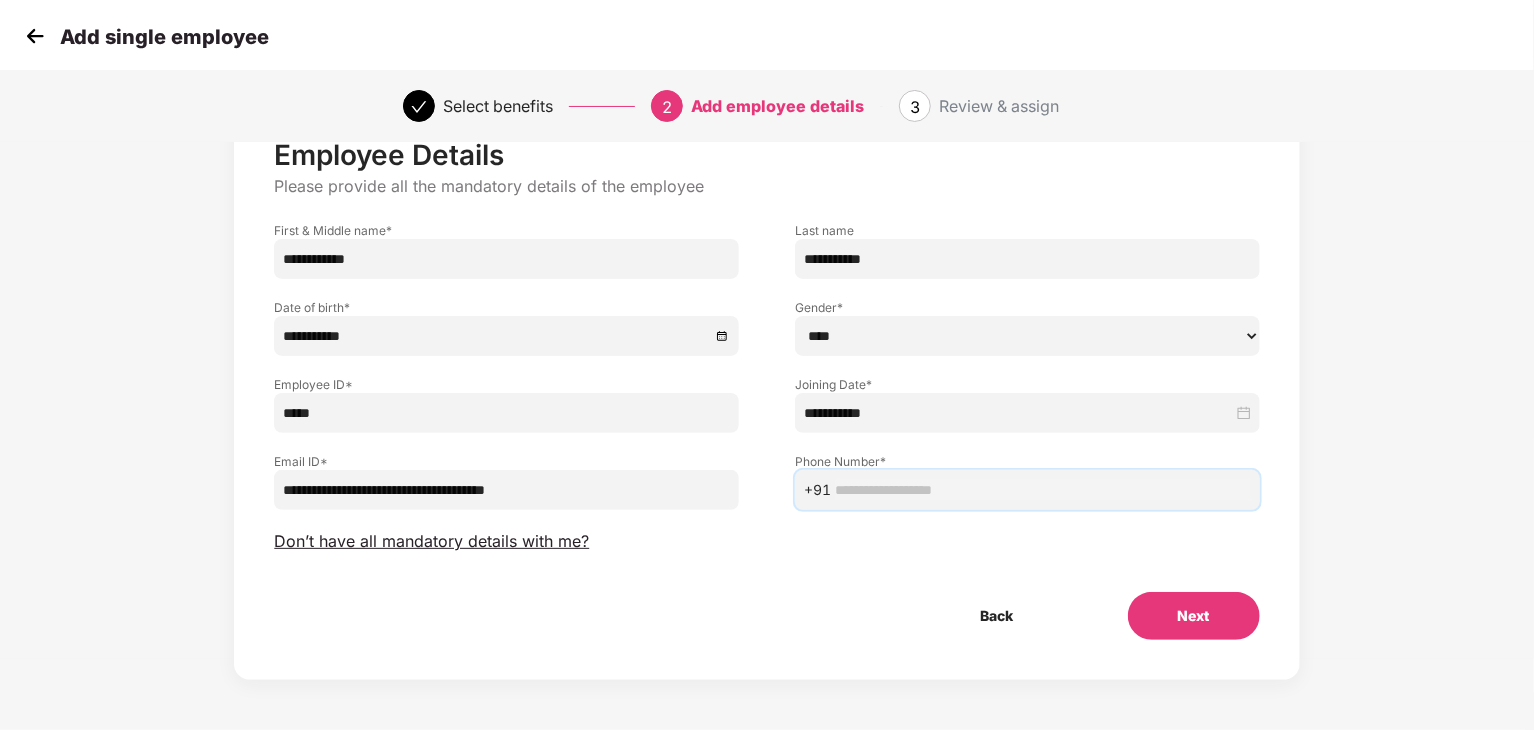 paste on "**********" 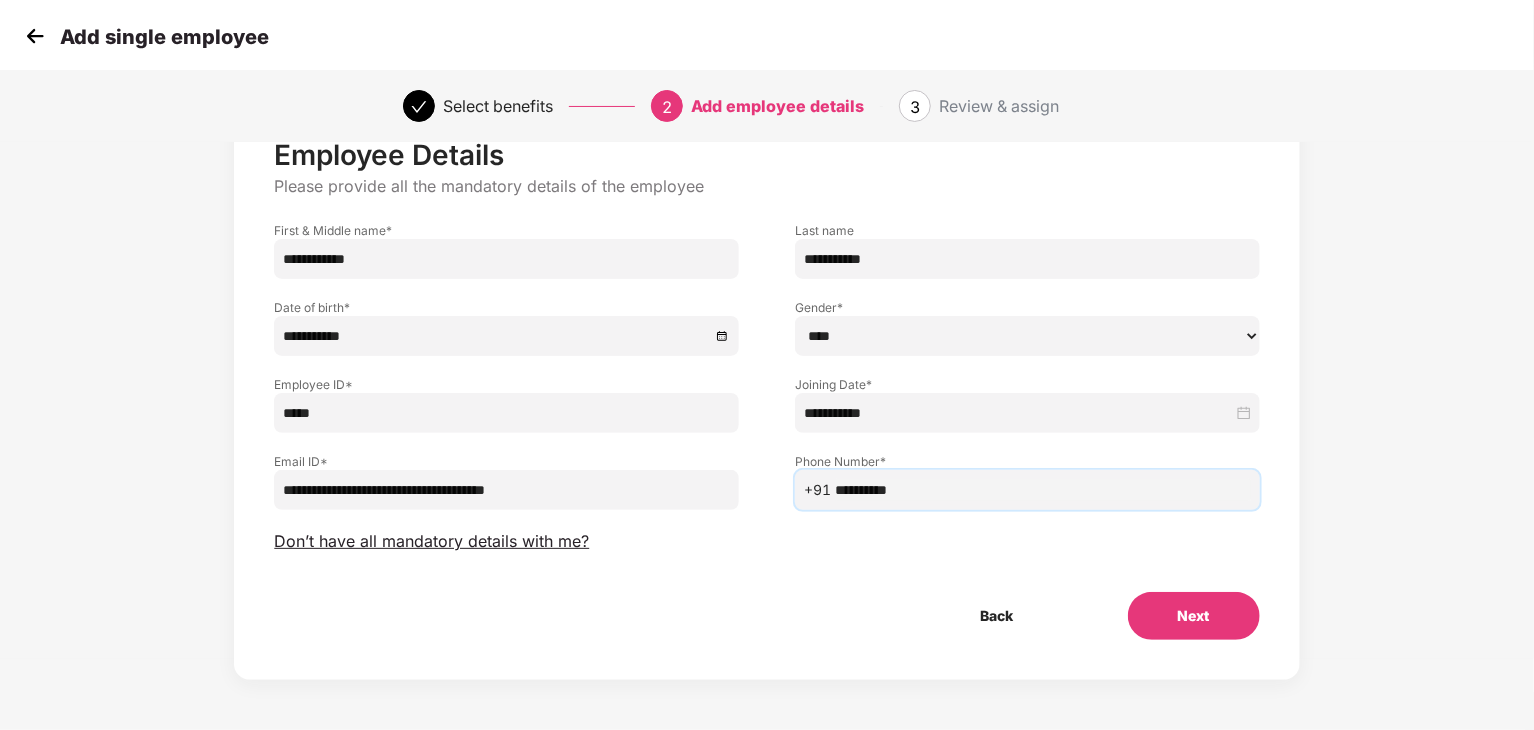 type on "**********" 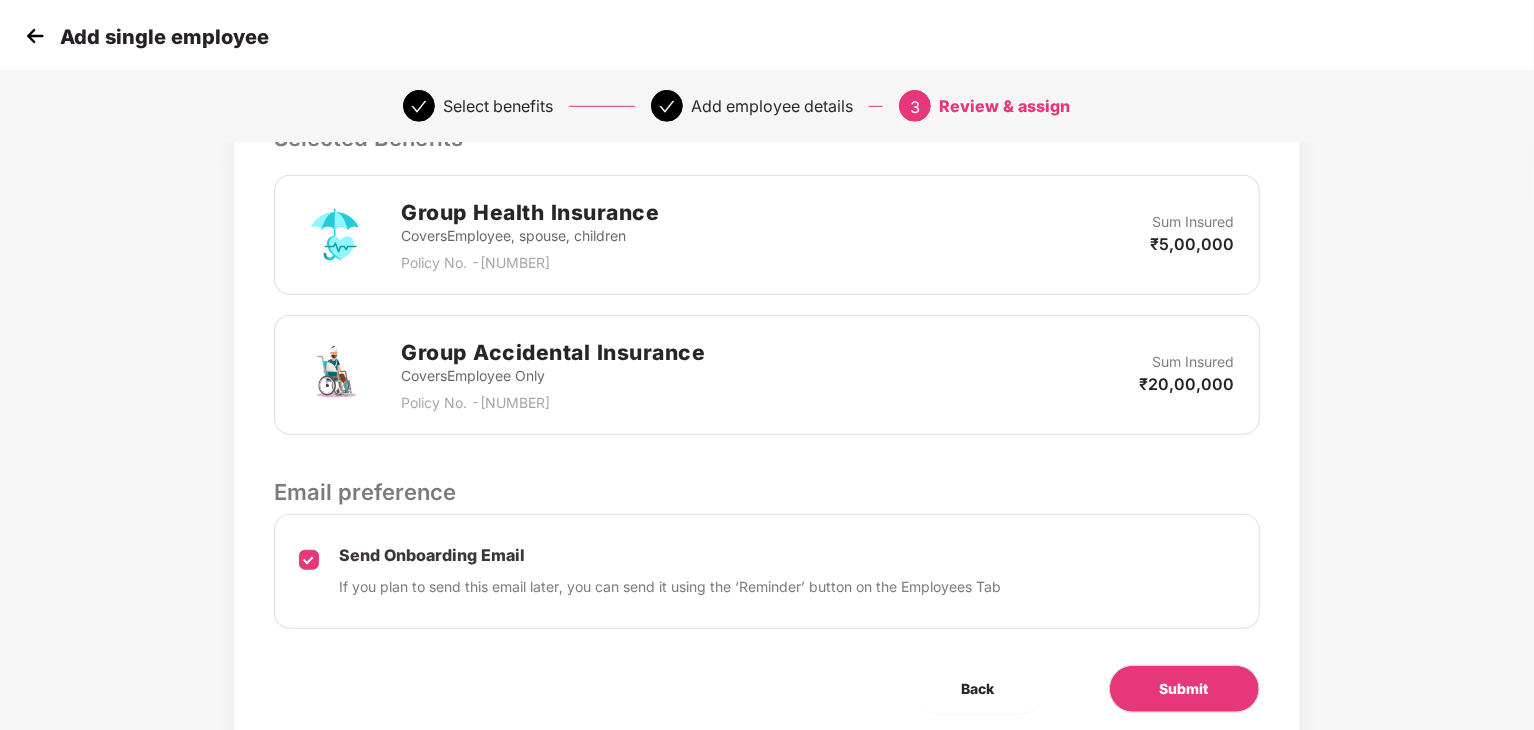 scroll, scrollTop: 632, scrollLeft: 0, axis: vertical 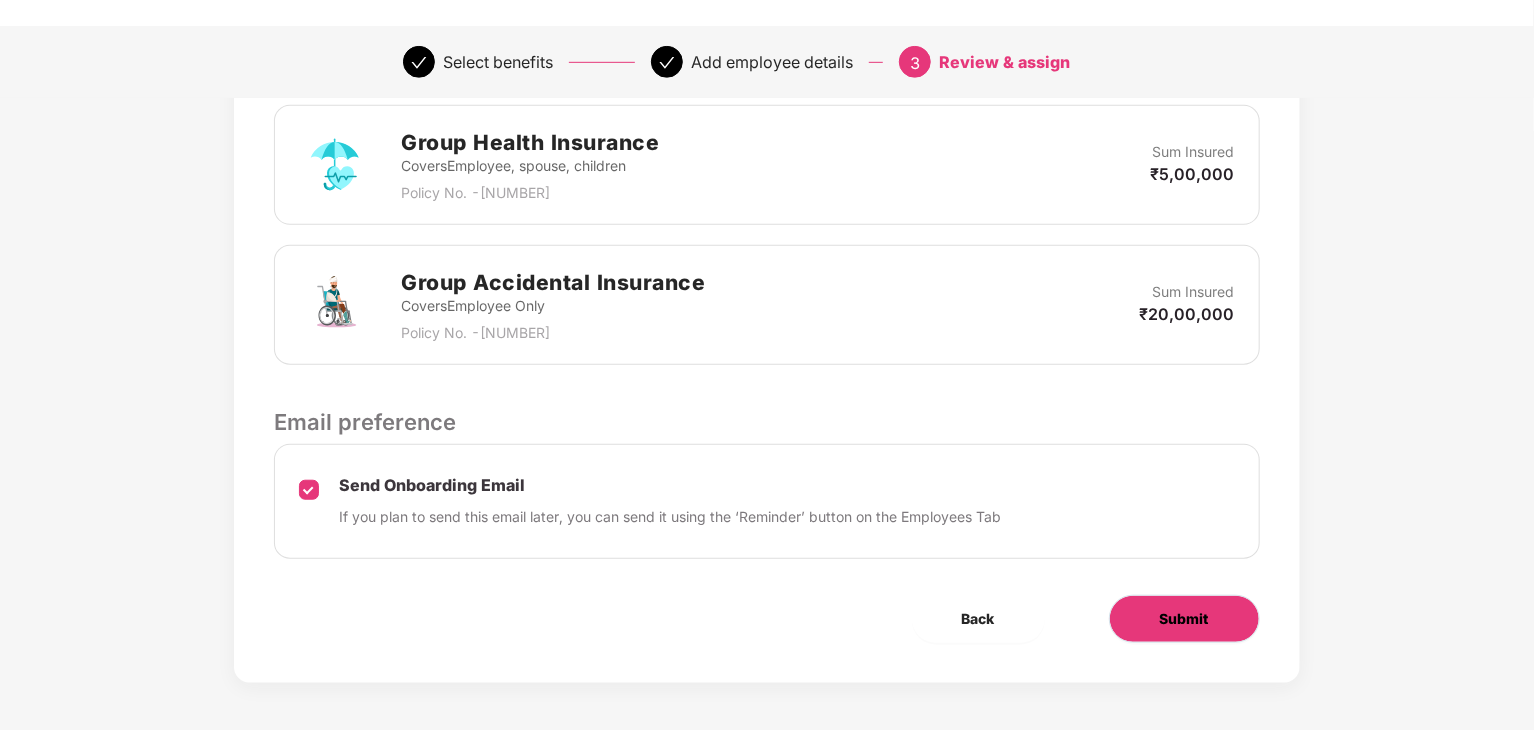 click on "Submit" at bounding box center (1184, 619) 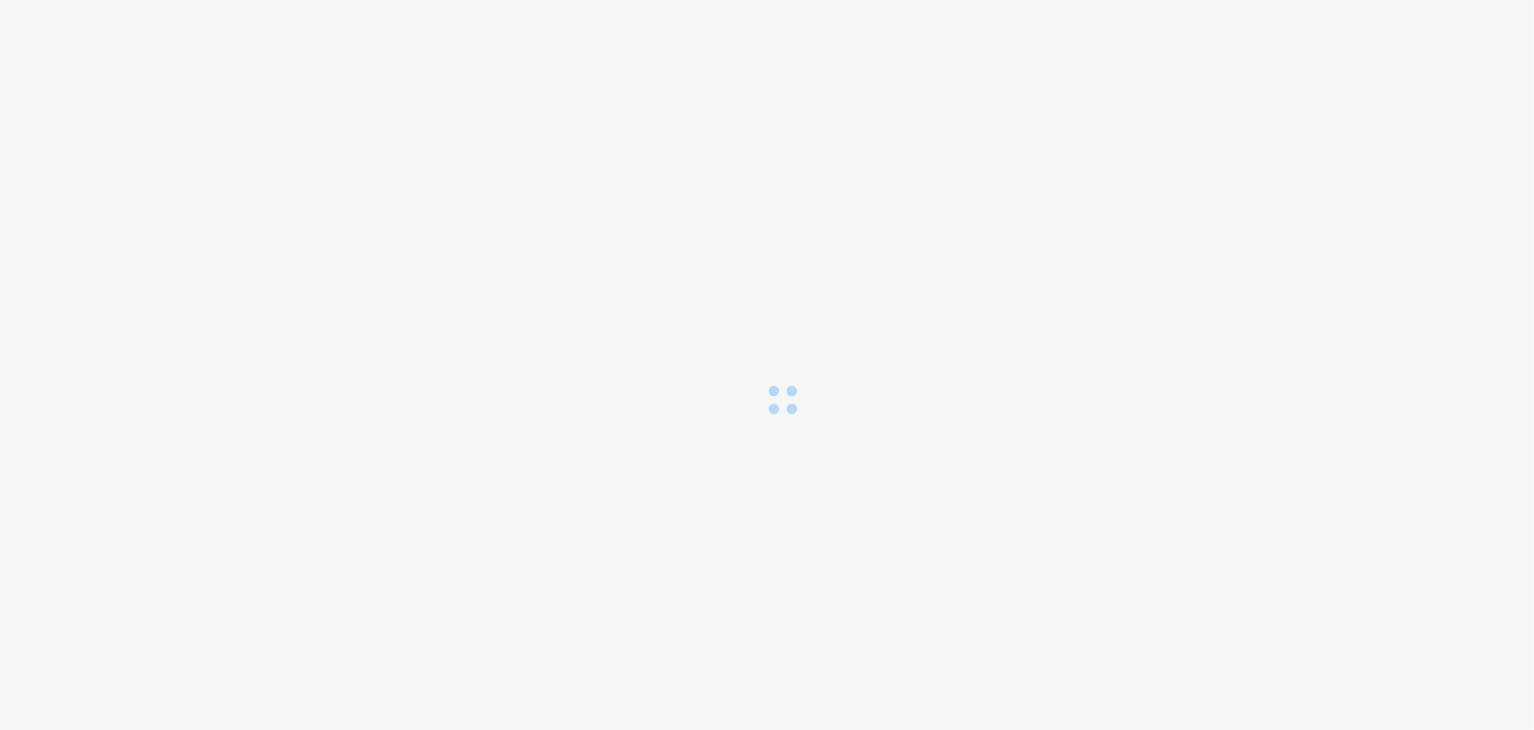 scroll, scrollTop: 0, scrollLeft: 0, axis: both 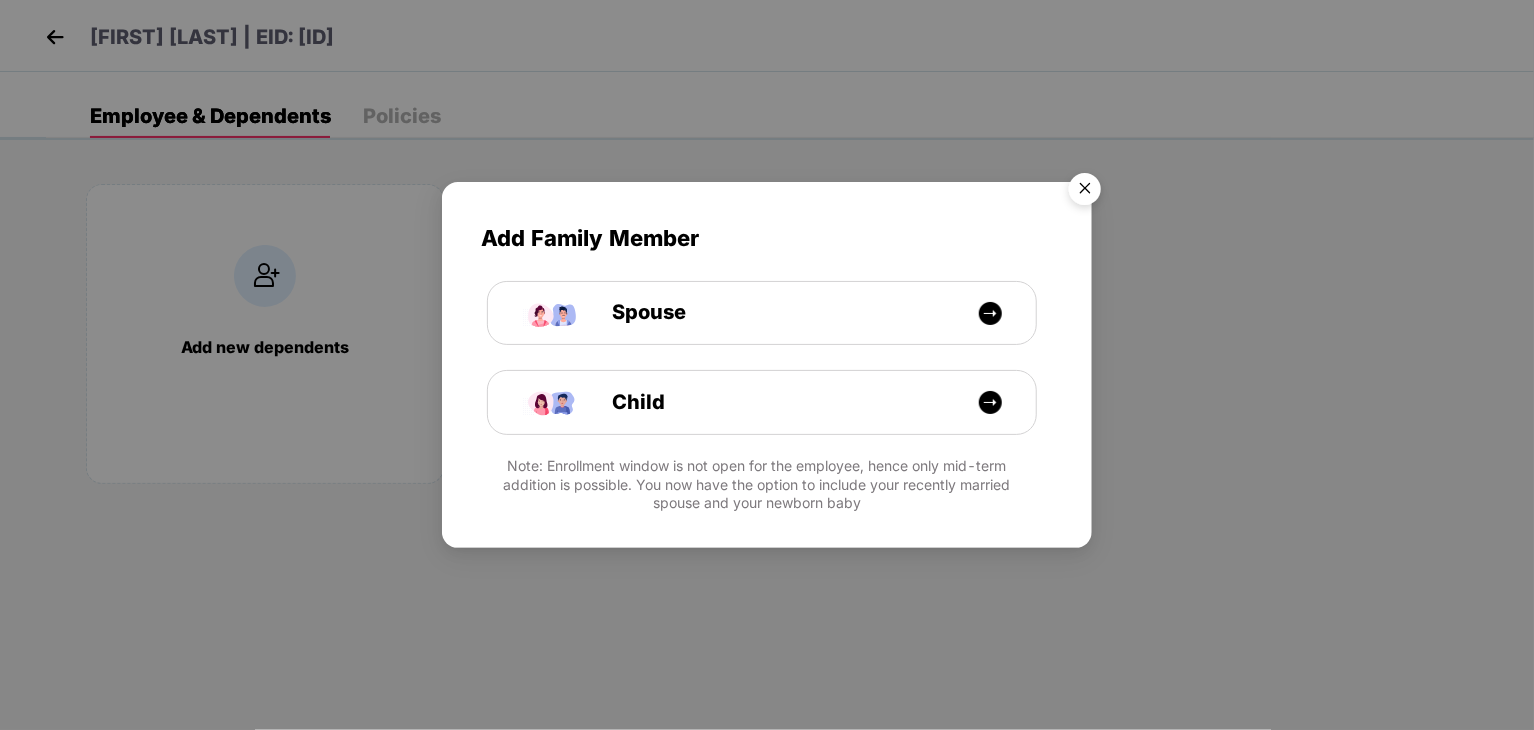 click at bounding box center [1085, 192] 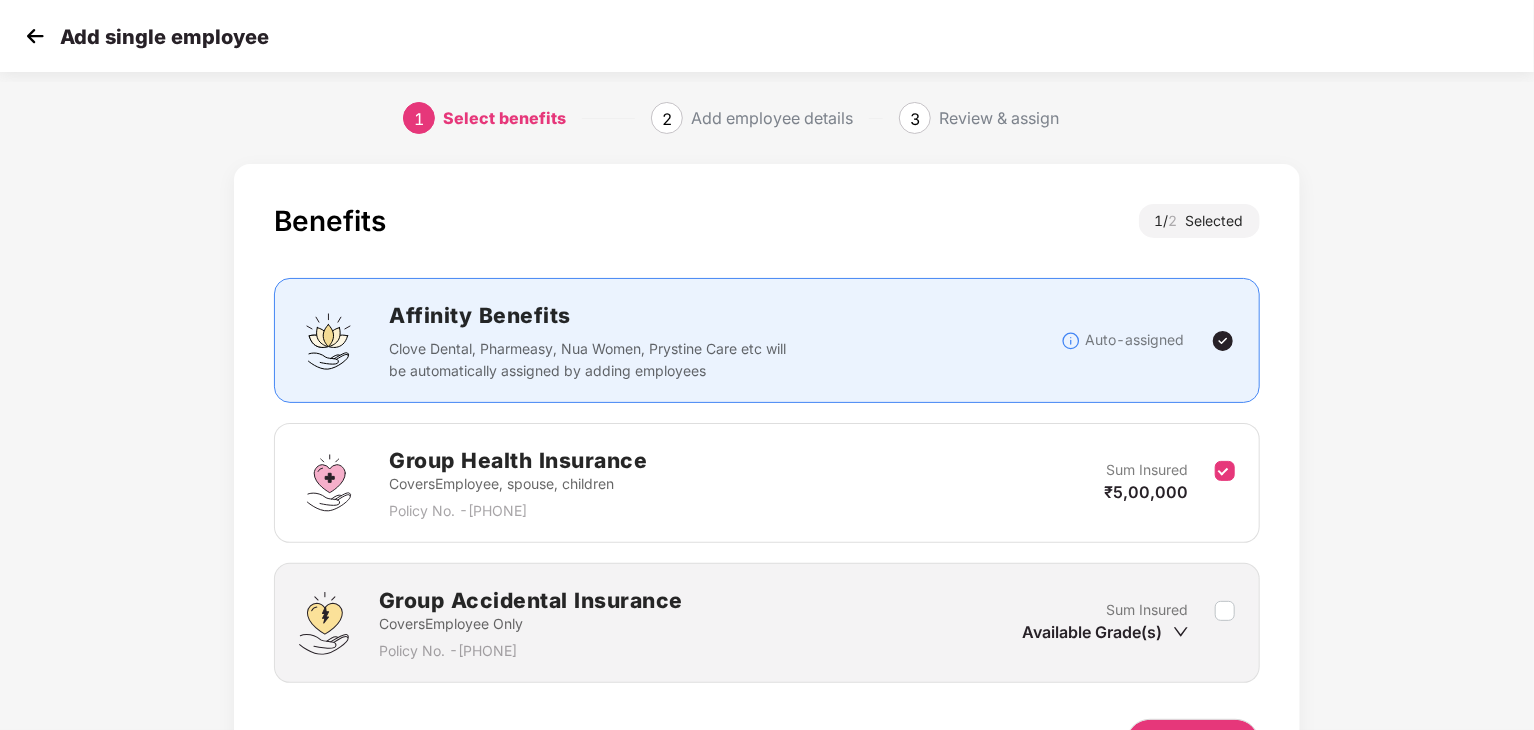 scroll, scrollTop: 0, scrollLeft: 0, axis: both 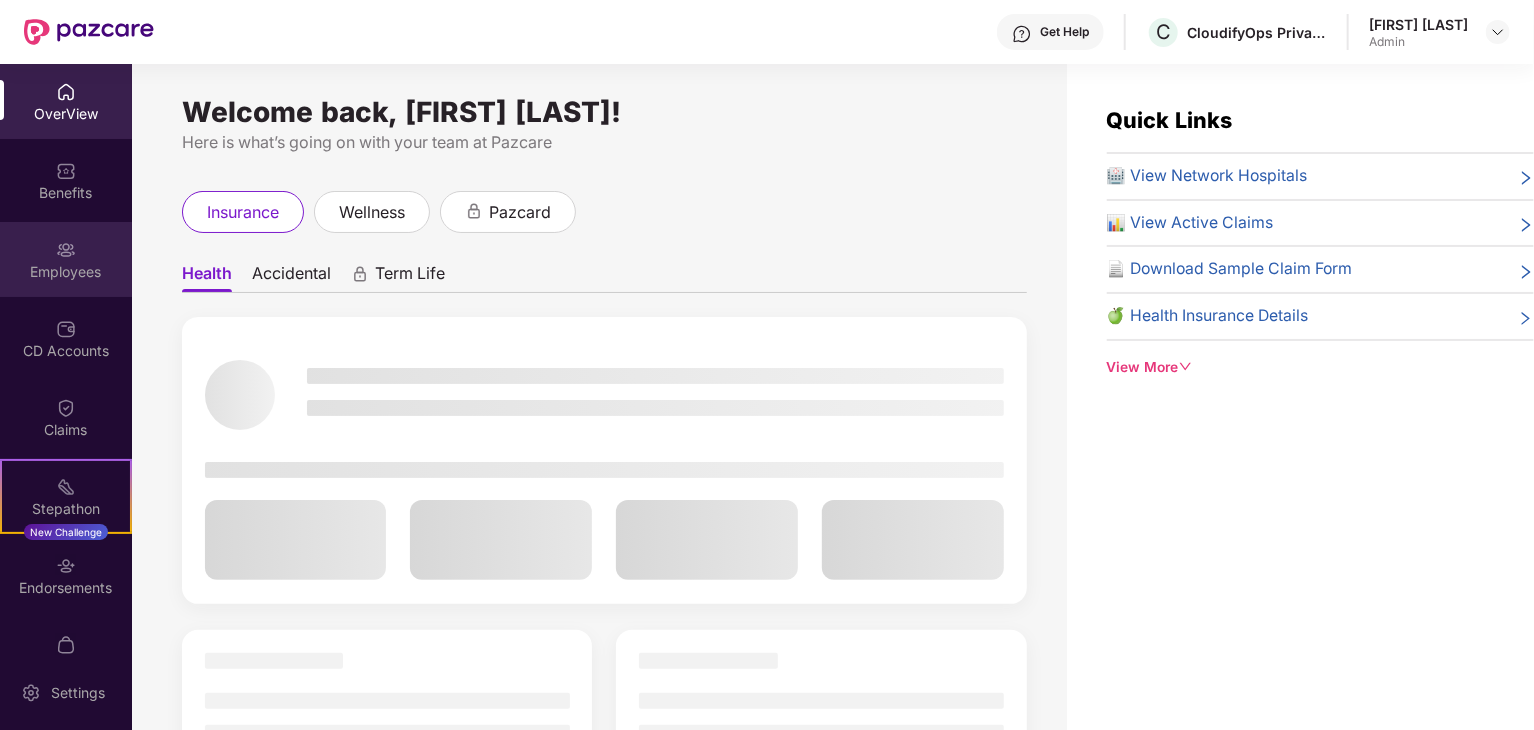 click at bounding box center [66, 250] 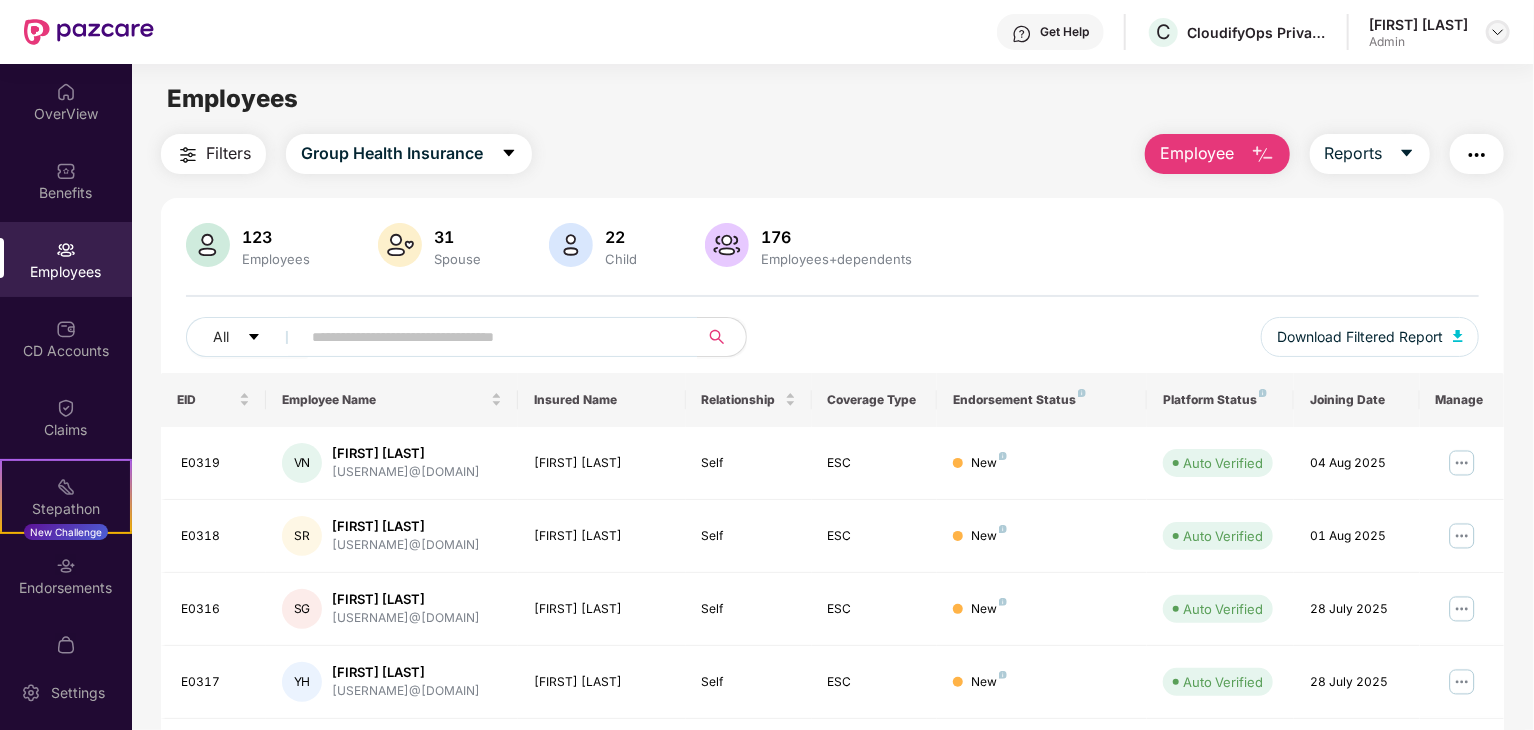 click at bounding box center (1498, 32) 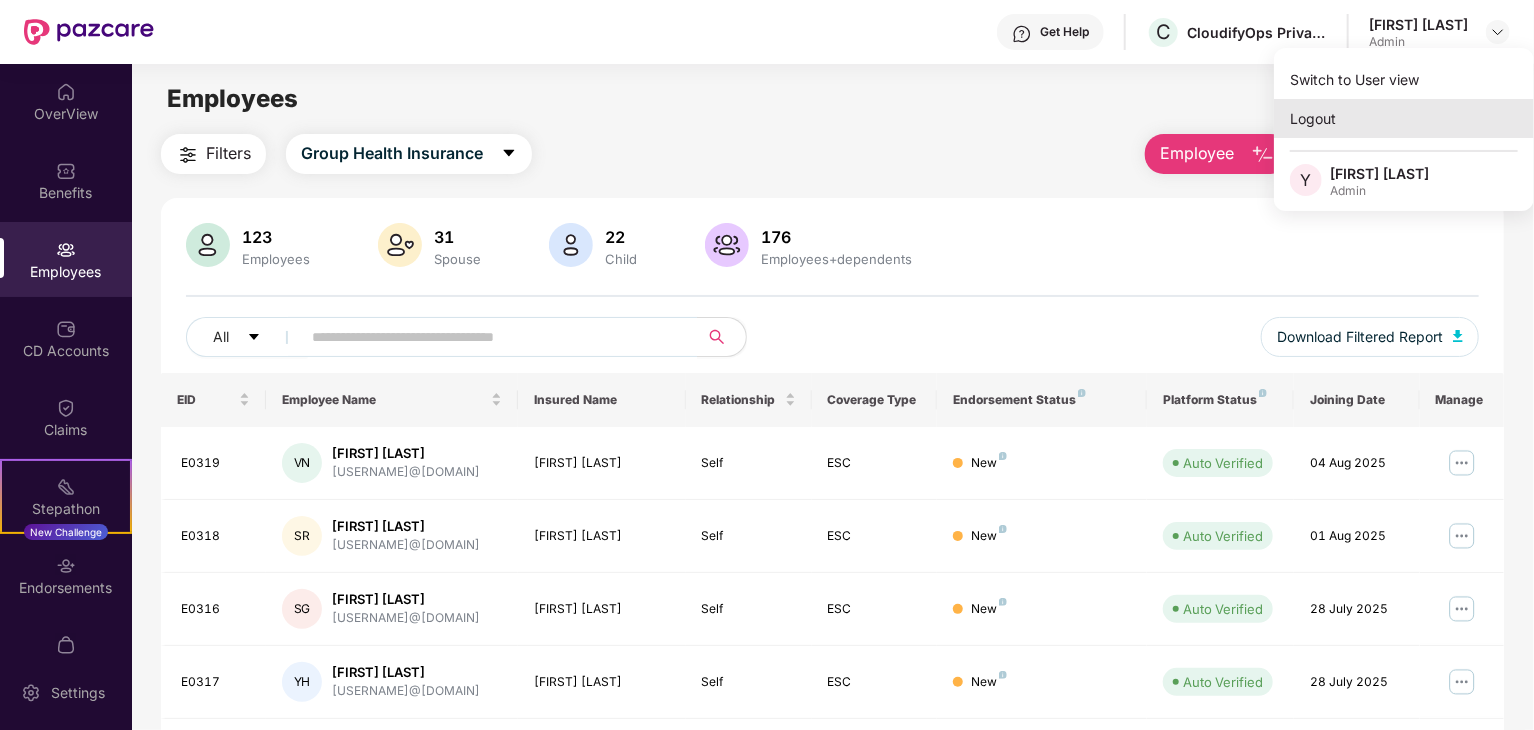 click on "Logout" at bounding box center [1404, 118] 